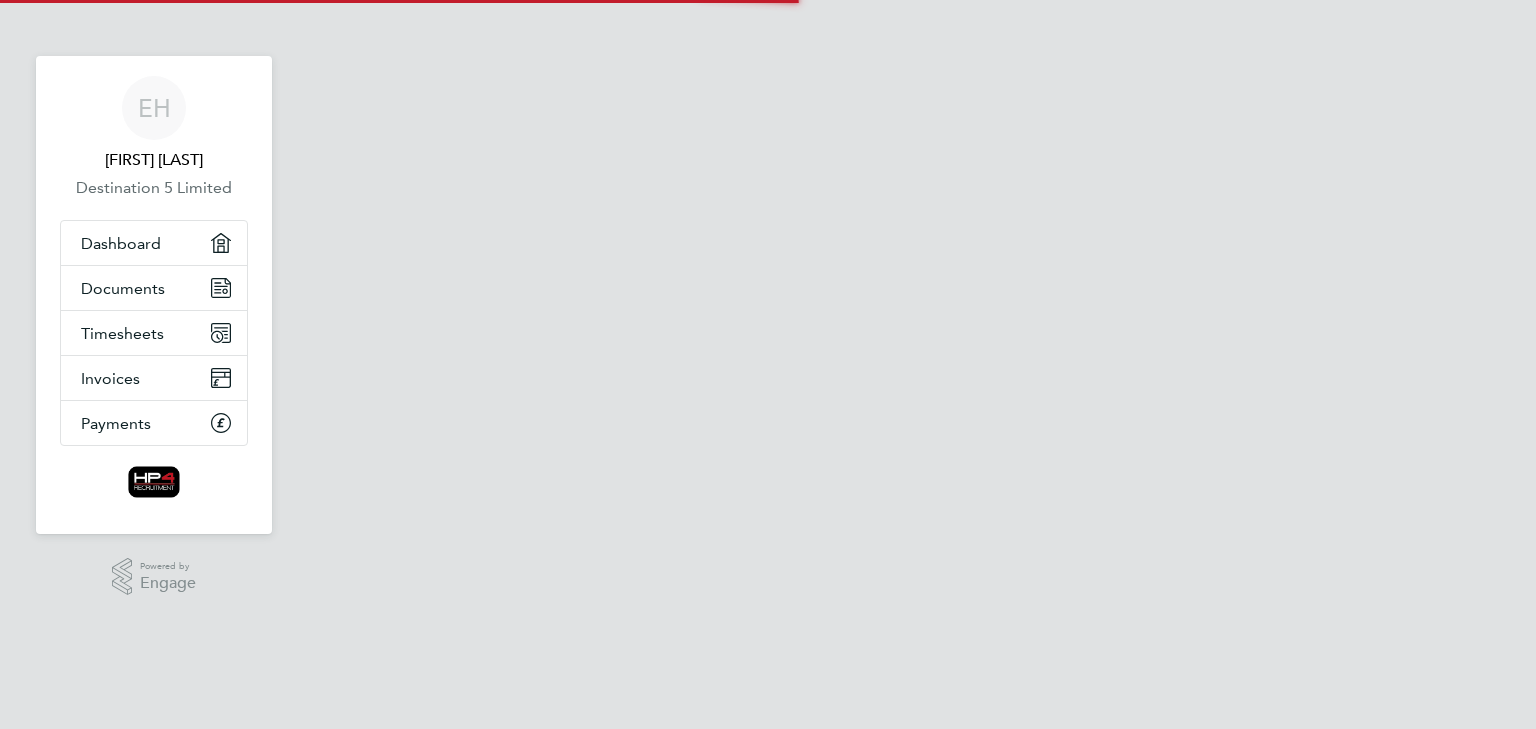 scroll, scrollTop: 0, scrollLeft: 0, axis: both 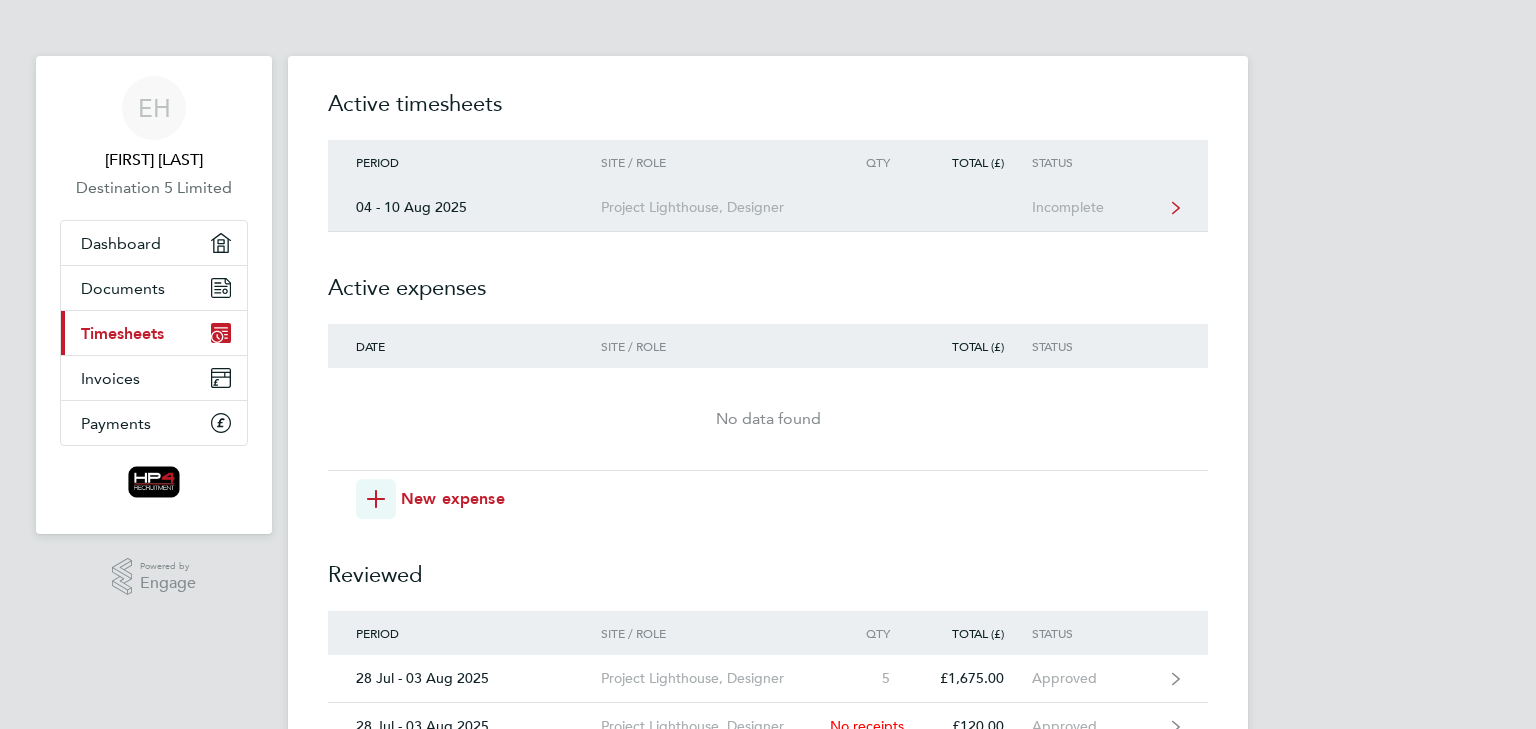click on "Project Lighthouse, Designer" 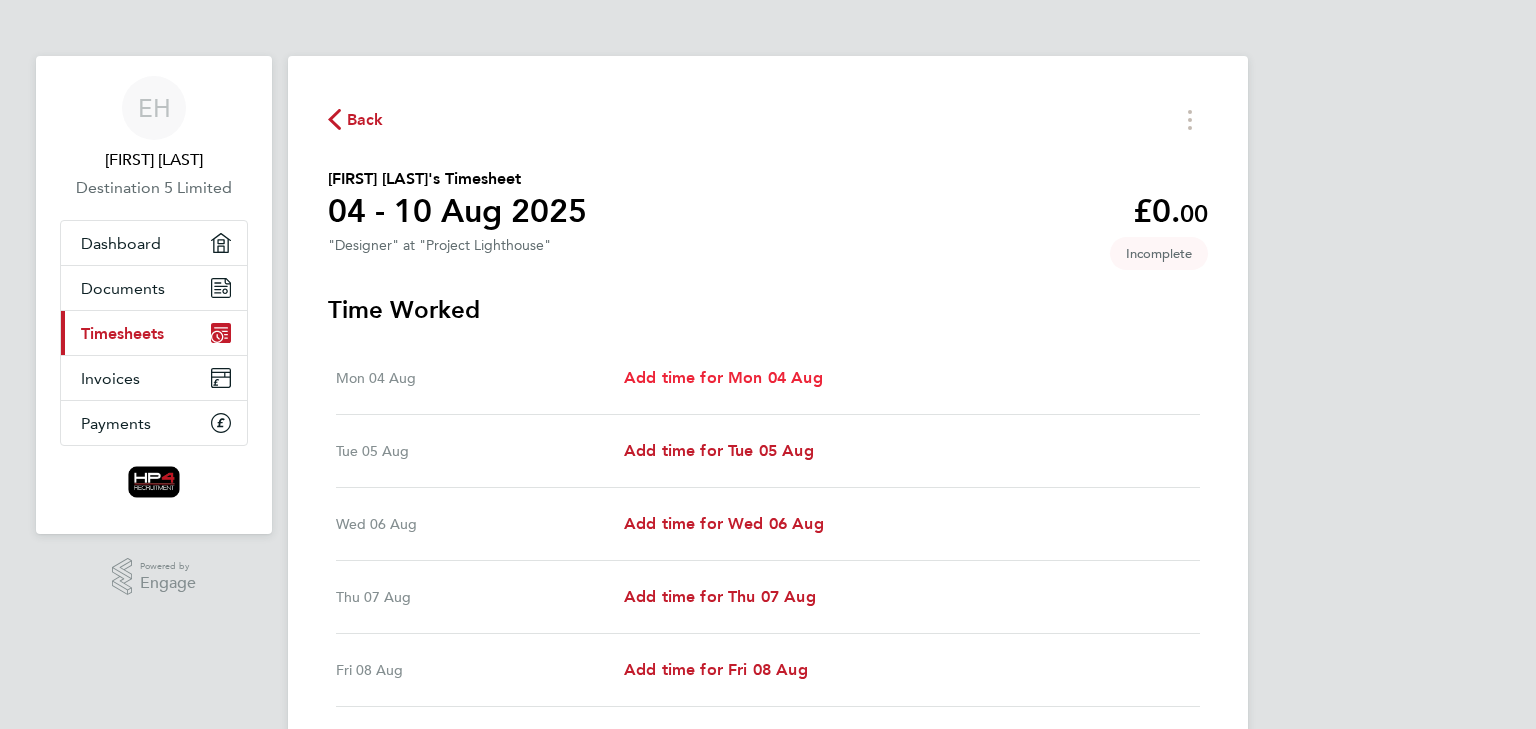 click on "Add time for Mon 04 Aug" at bounding box center (723, 378) 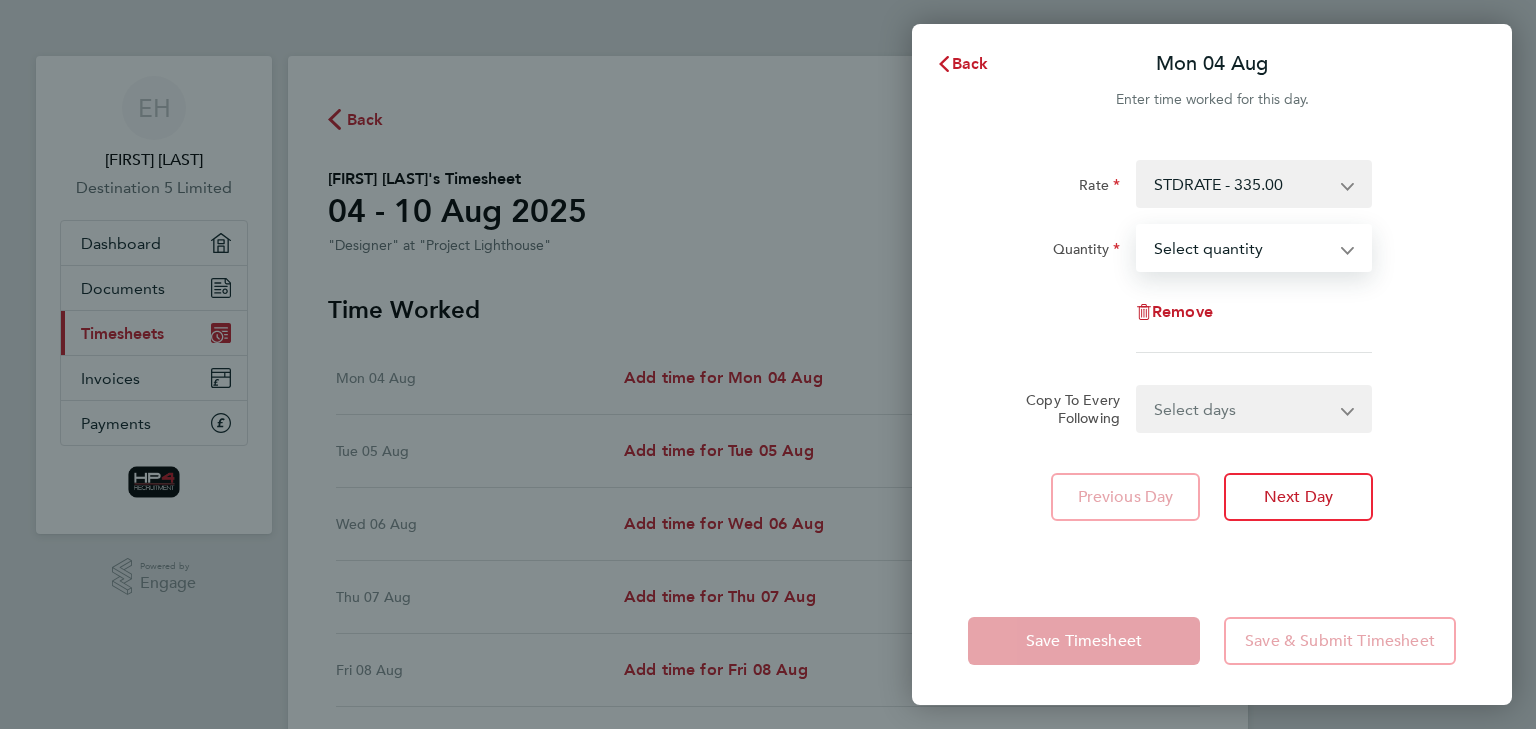 click on "Select quantity   0.5   1" at bounding box center [1242, 248] 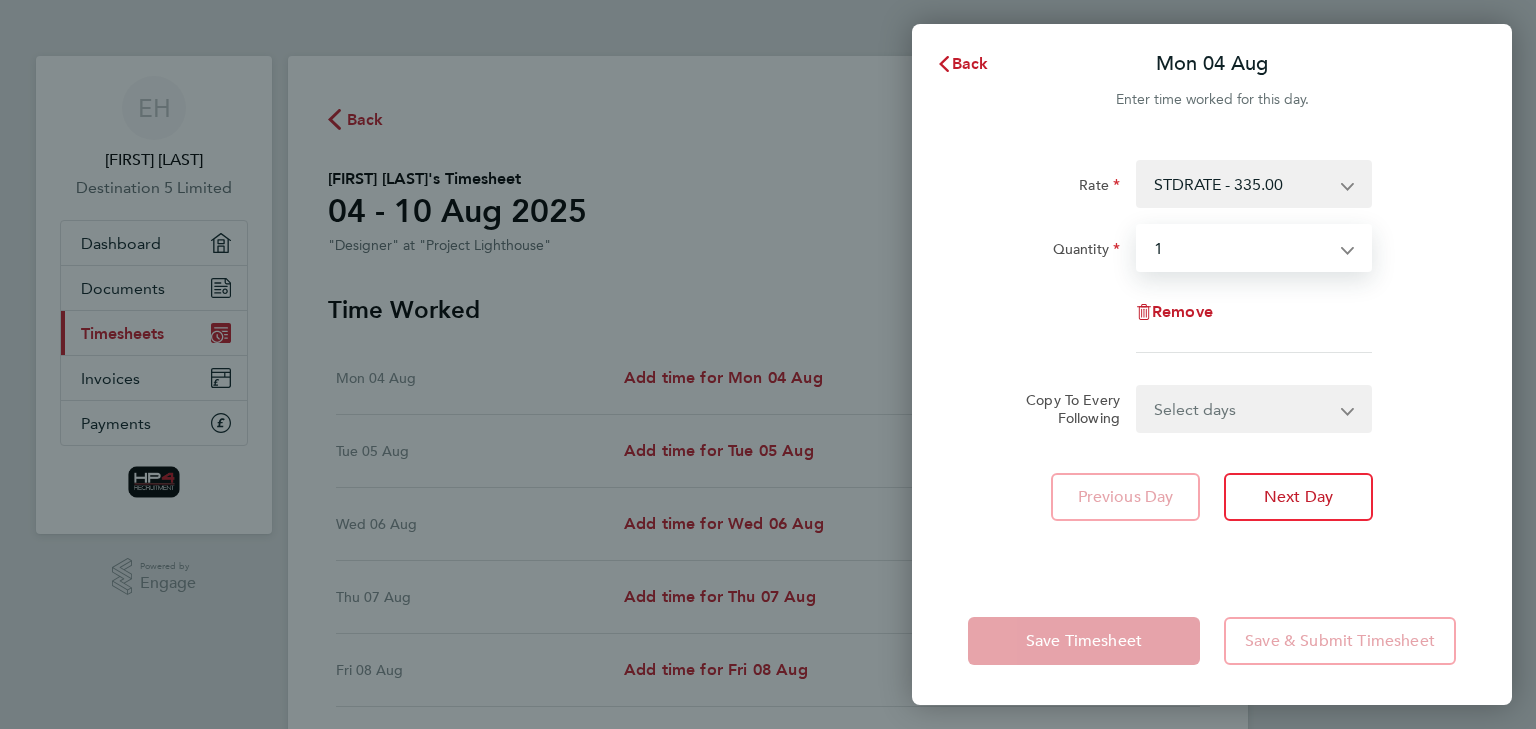 click on "Select quantity   0.5   1" at bounding box center (1242, 248) 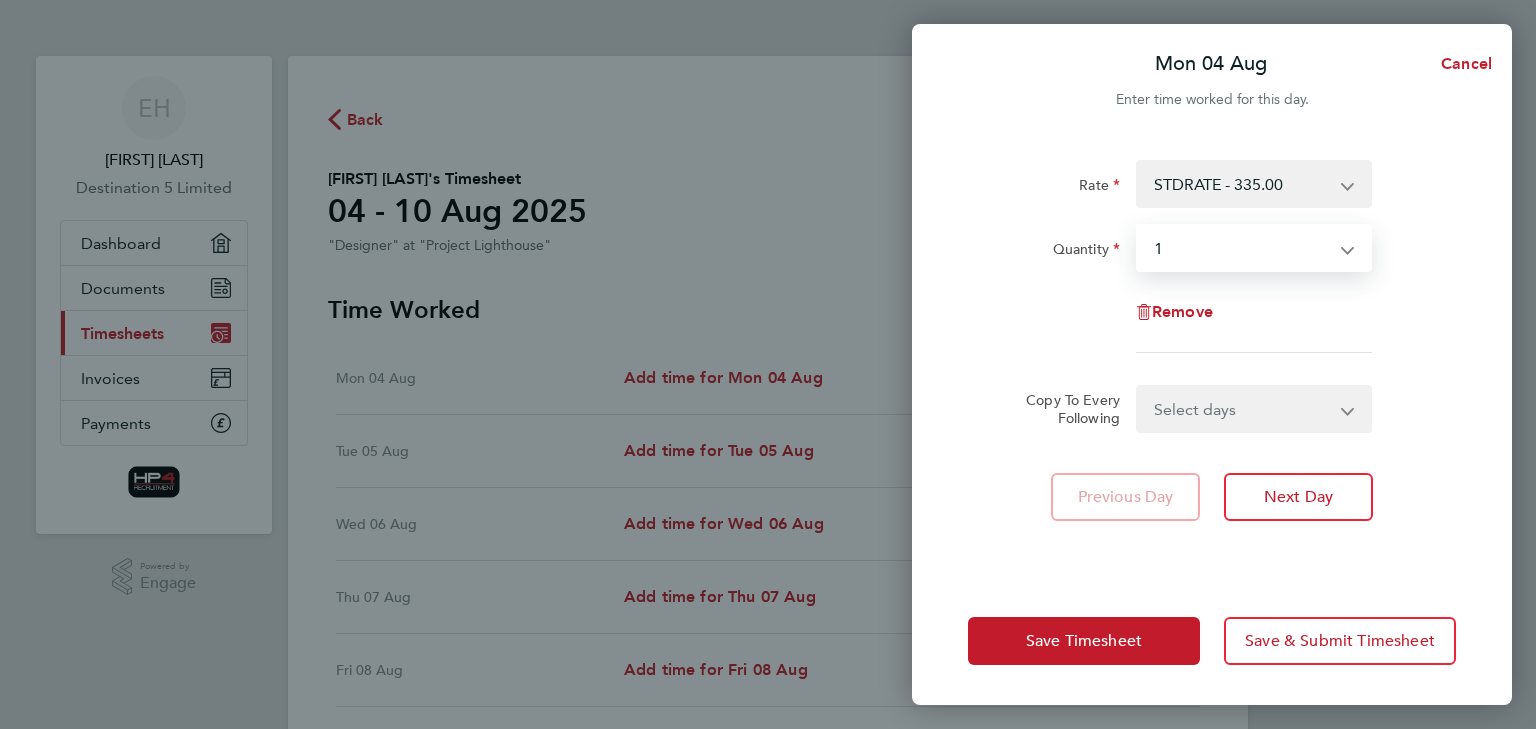 click on "Select days   Day   Weekday (Mon-Fri)   Weekend (Sat-Sun)   Tuesday   Wednesday   Thursday   Friday   Saturday   Sunday" at bounding box center (1243, 409) 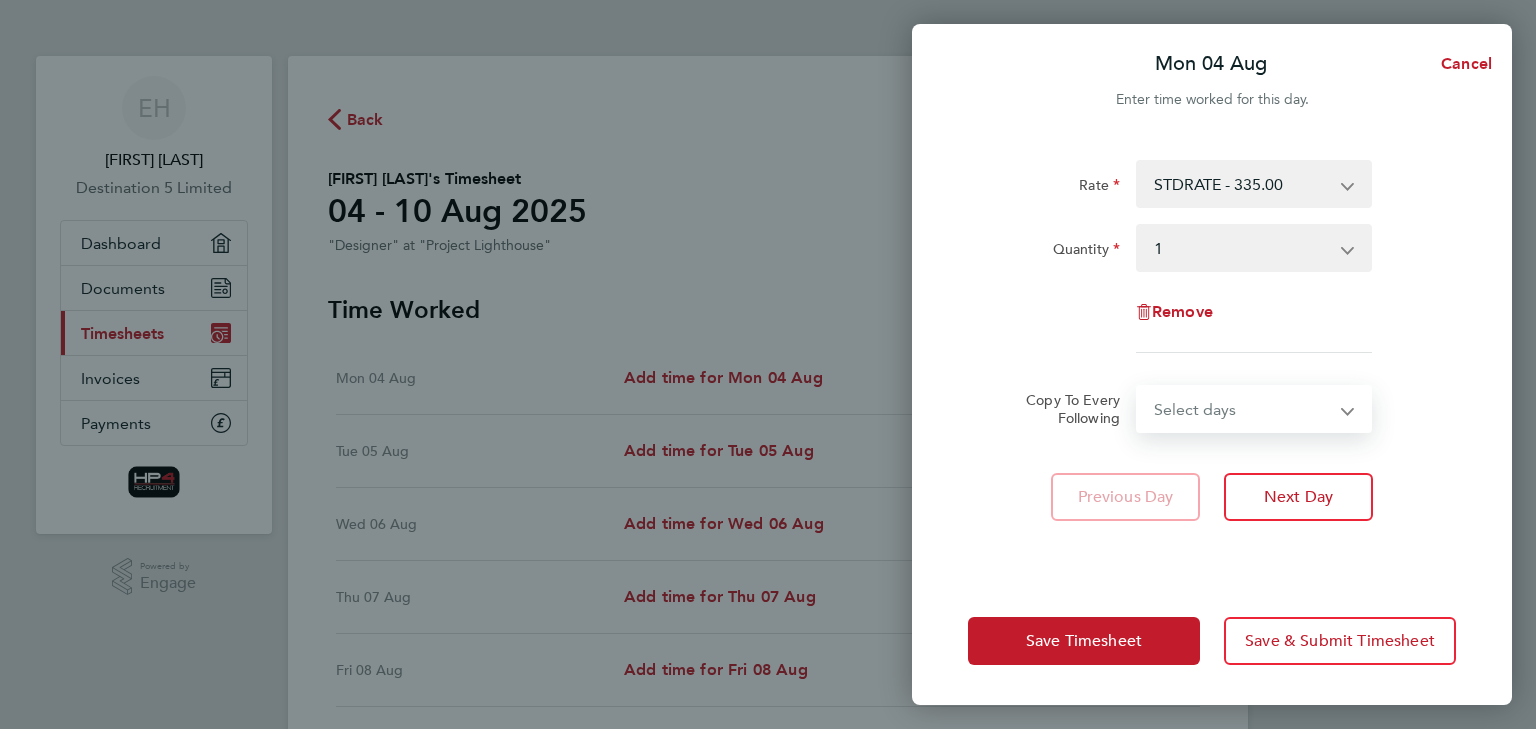 select on "WEEKDAY" 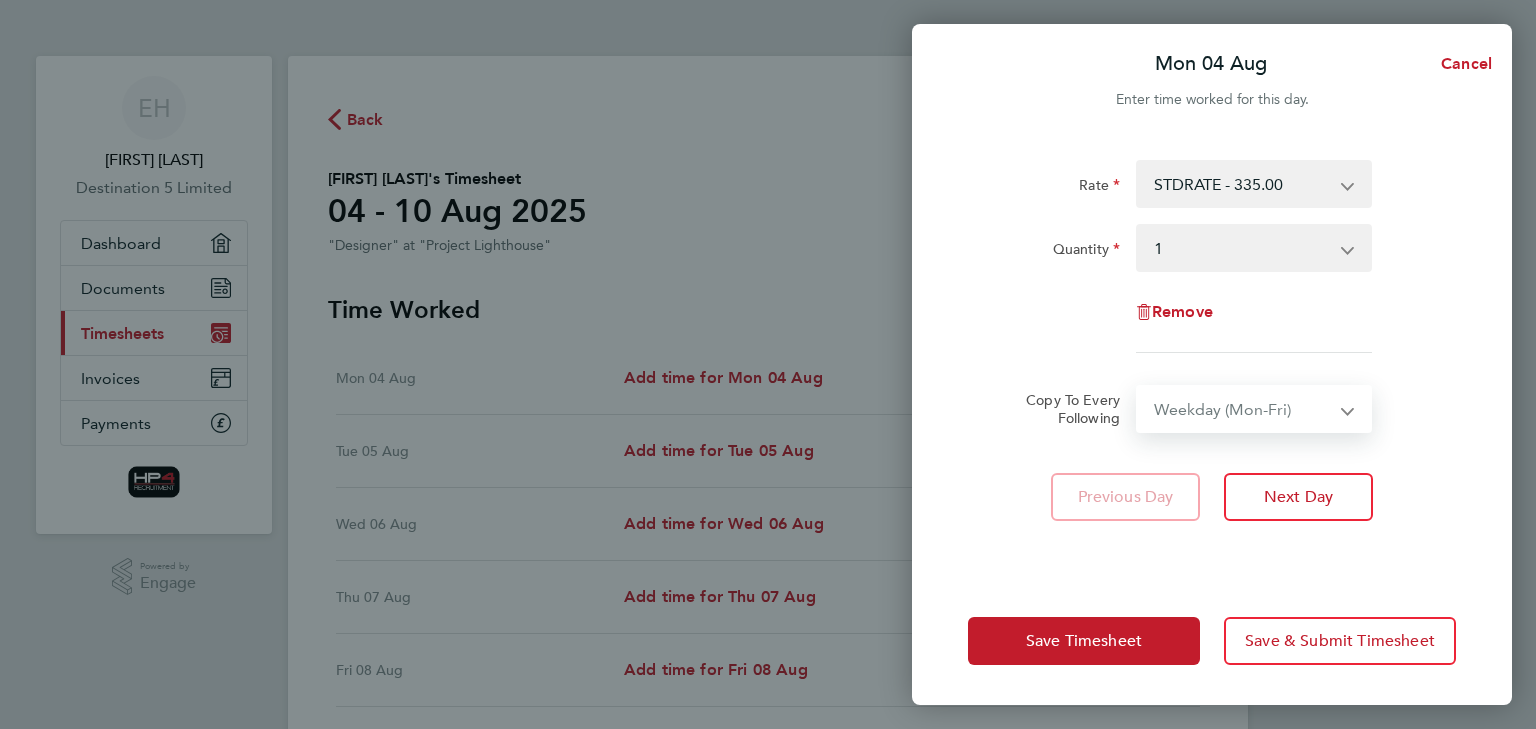 click on "Select days   Day   Weekday (Mon-Fri)   Weekend (Sat-Sun)   Tuesday   Wednesday   Thursday   Friday   Saturday   Sunday" at bounding box center (1243, 409) 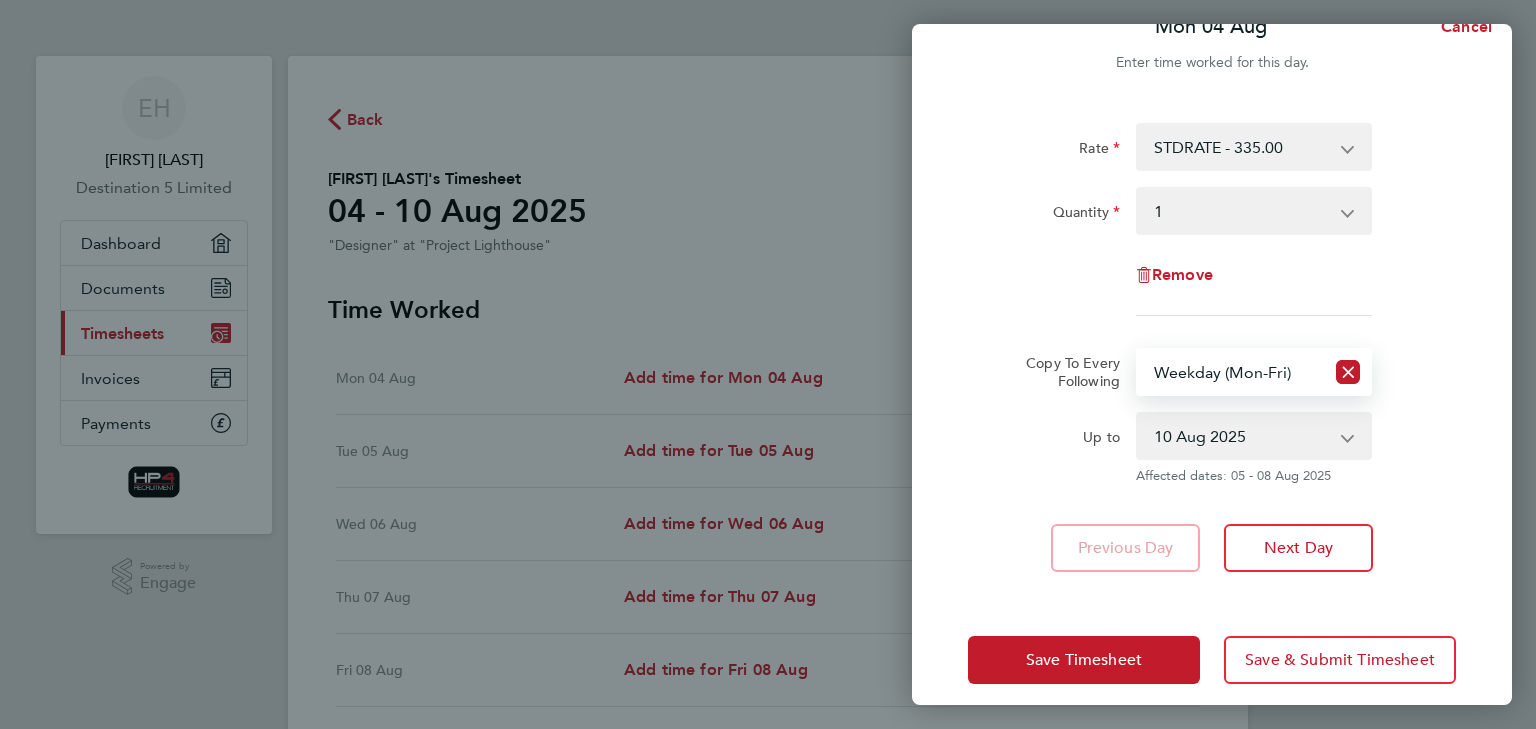 scroll, scrollTop: 55, scrollLeft: 0, axis: vertical 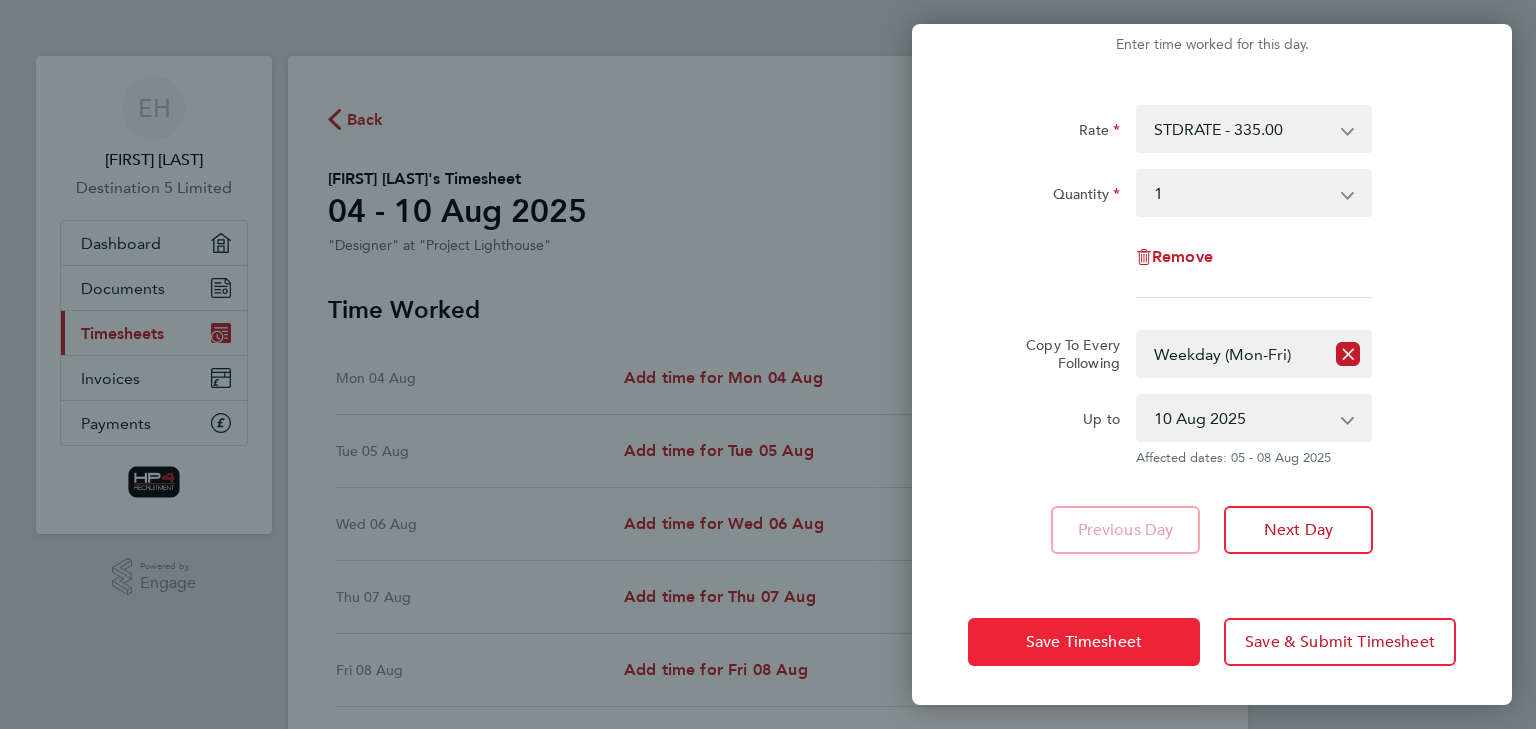 click on "Save Timesheet" 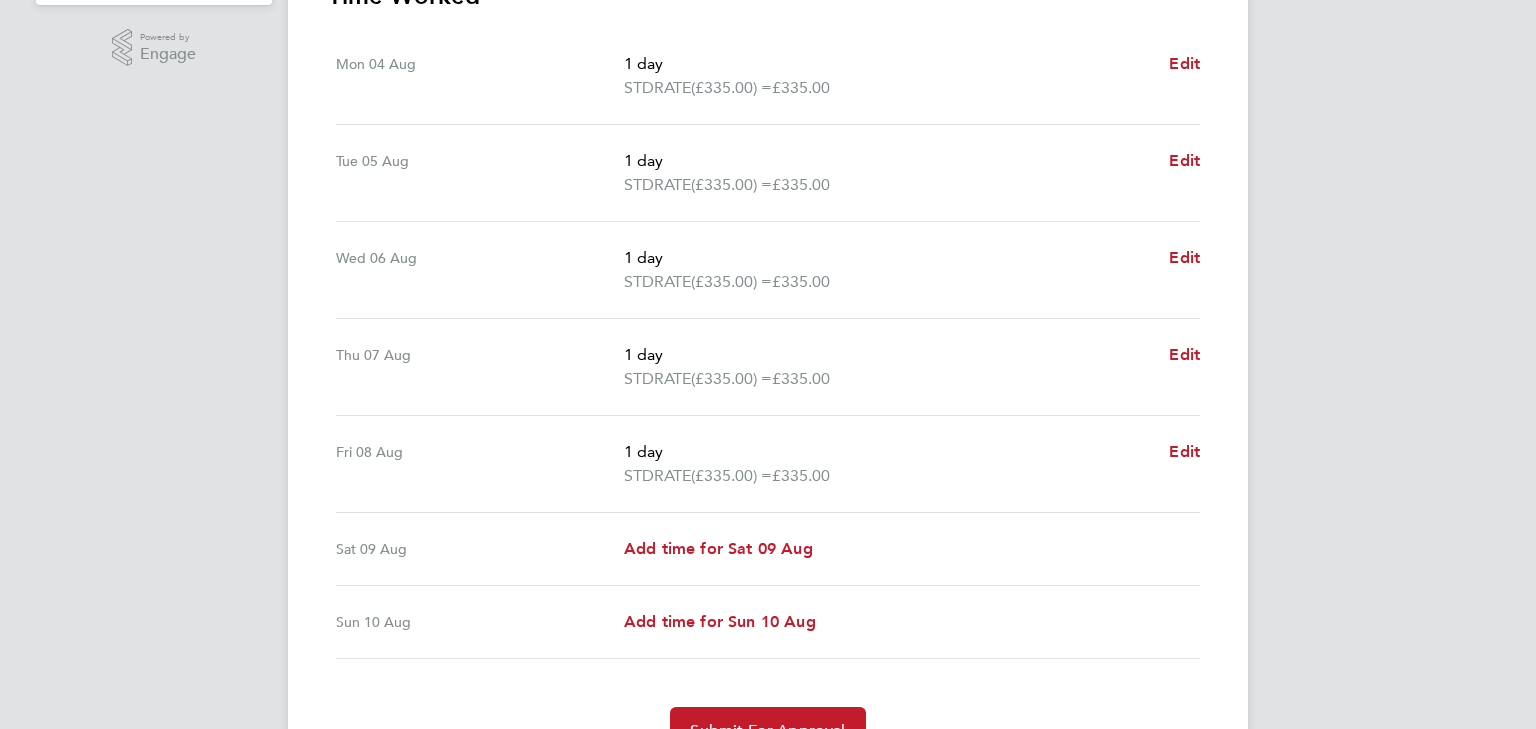 scroll, scrollTop: 633, scrollLeft: 0, axis: vertical 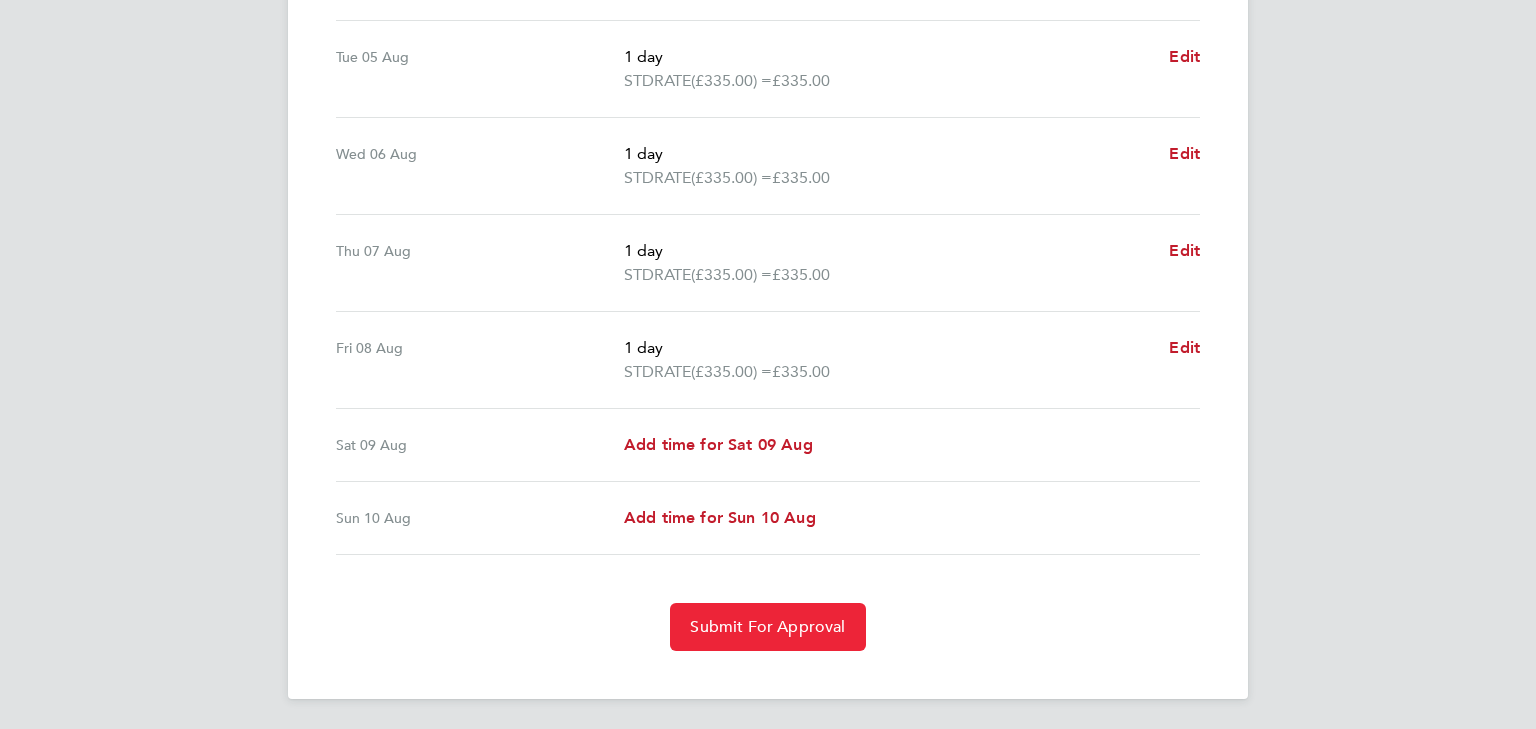 click on "Submit For Approval" 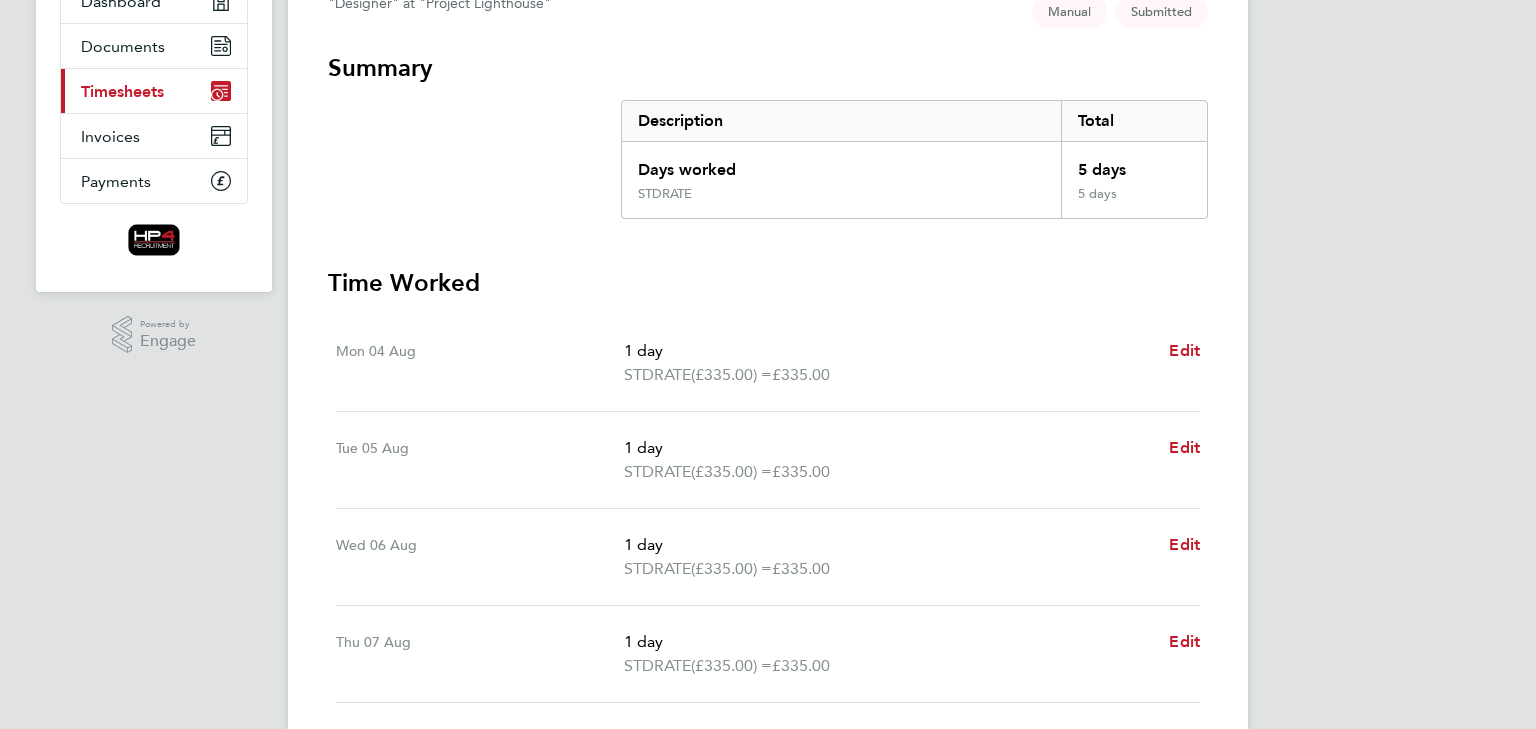 scroll, scrollTop: 0, scrollLeft: 0, axis: both 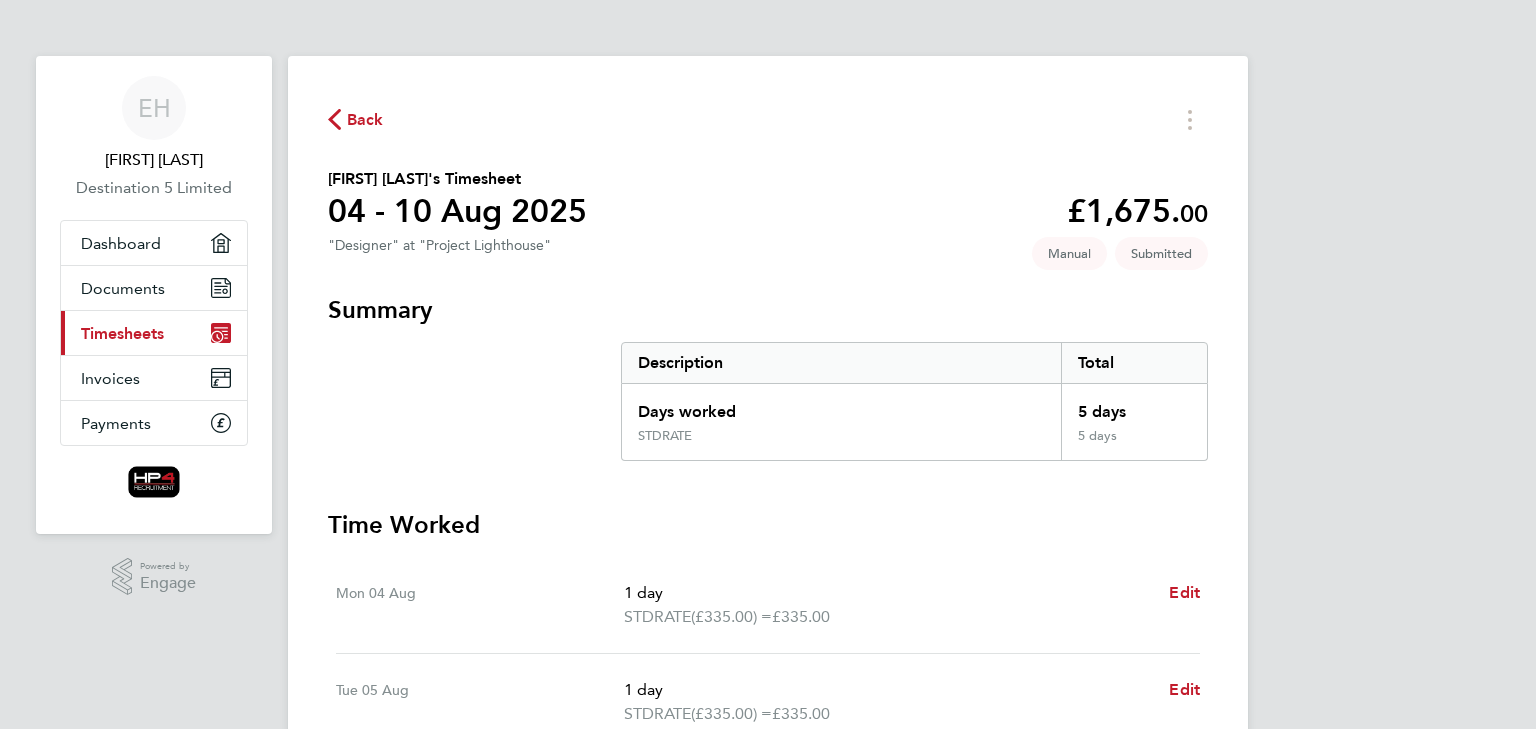 click on "Back" 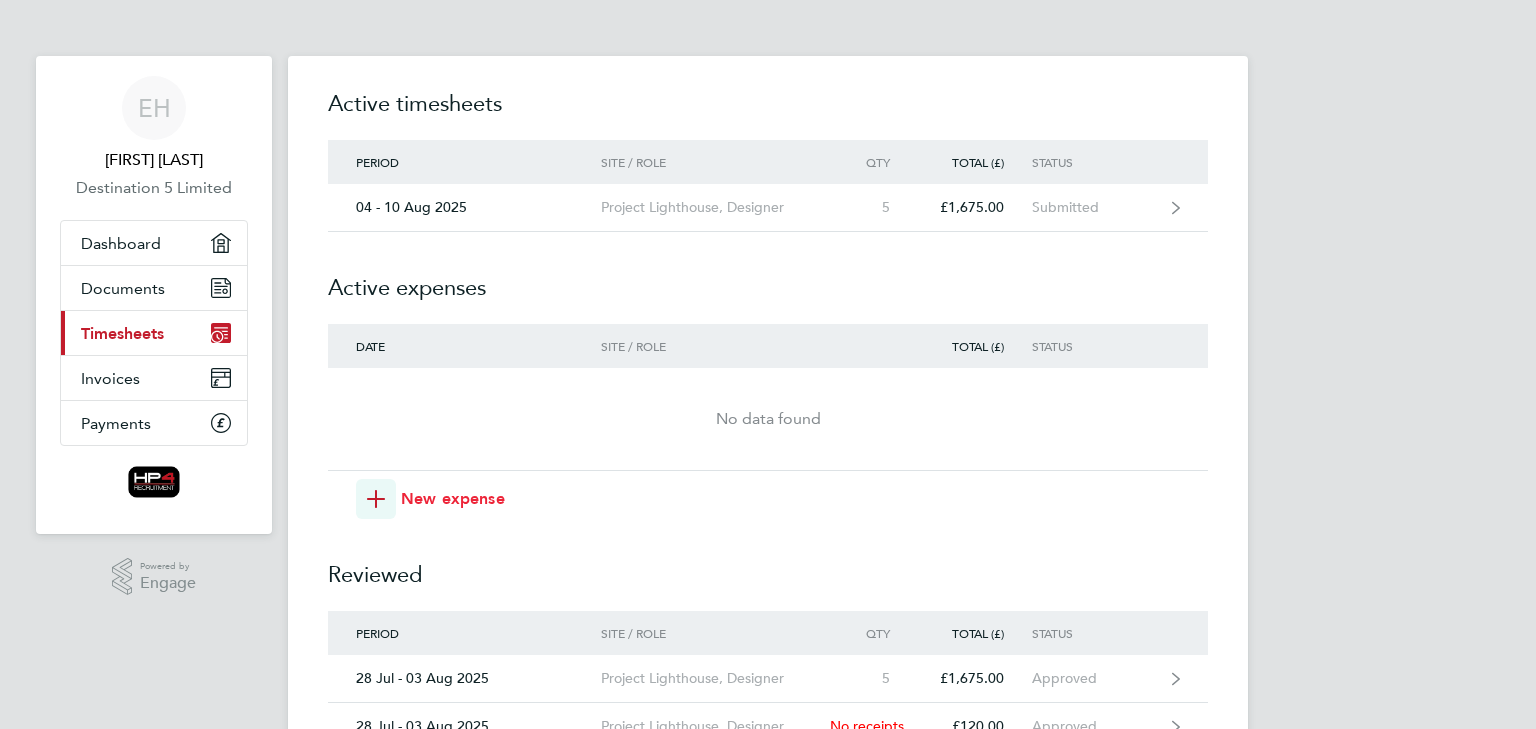 click on "New expense" 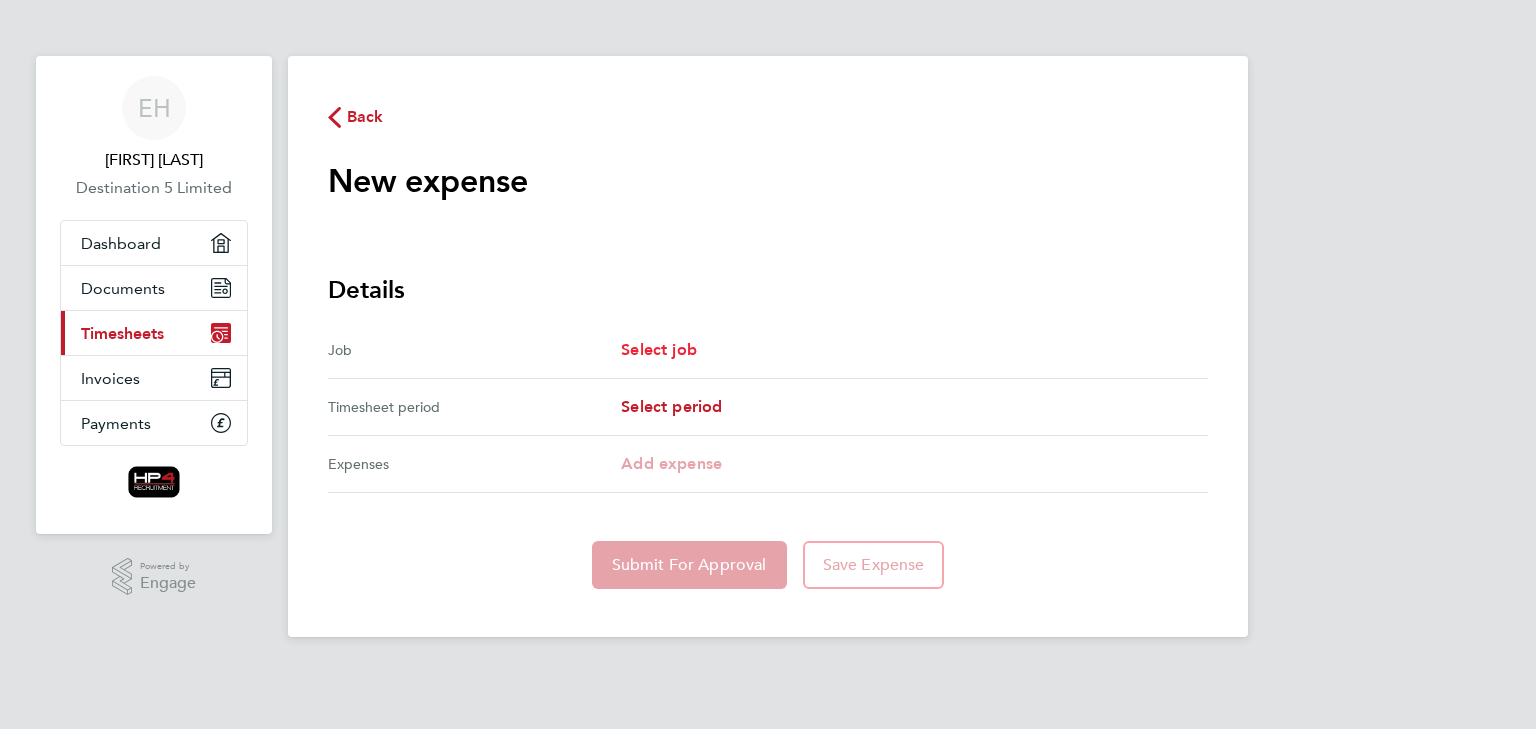 click on "Select job" at bounding box center [659, 350] 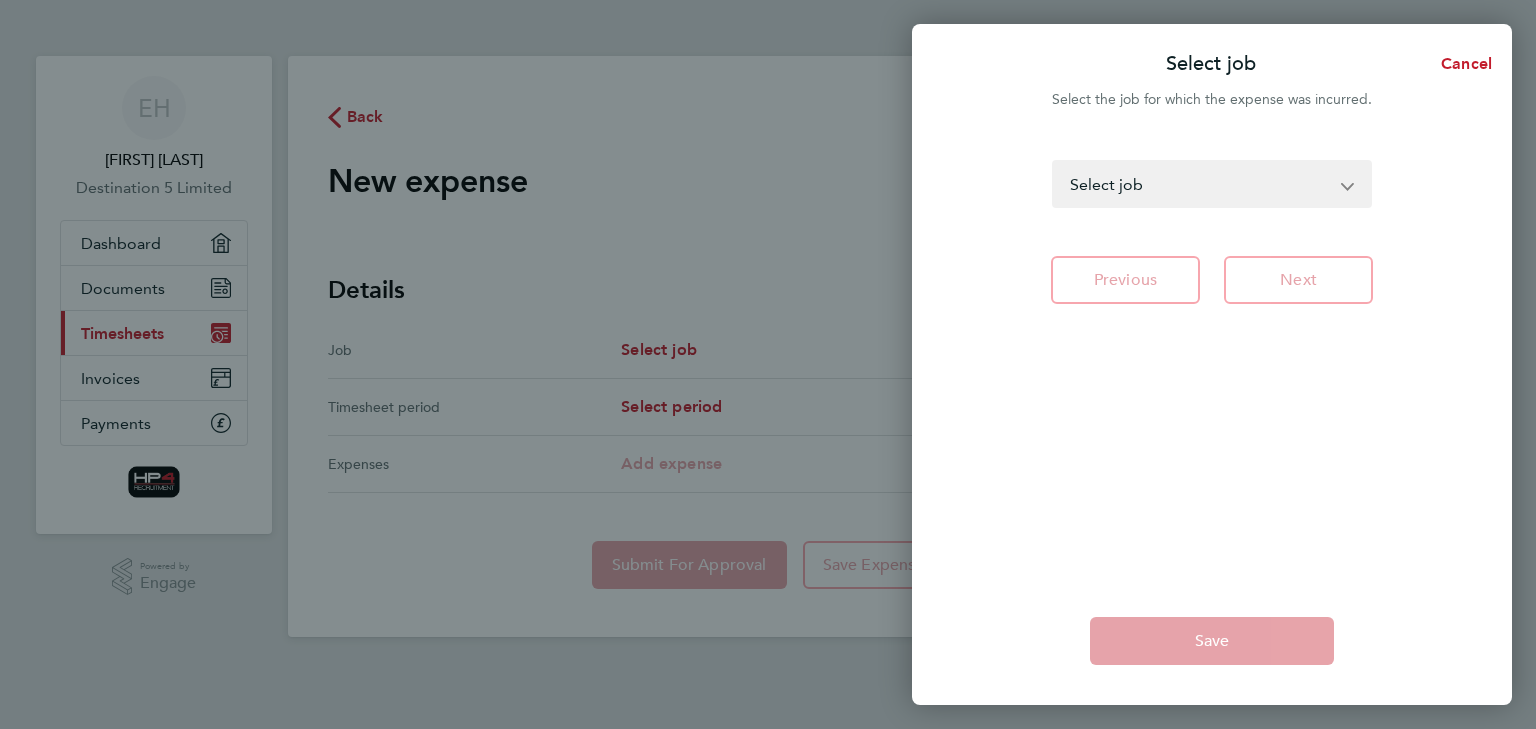 click on "DWP CSI - Designer DWP CSI - CSI Technical Author Project Lighthouse - Designer Select job" 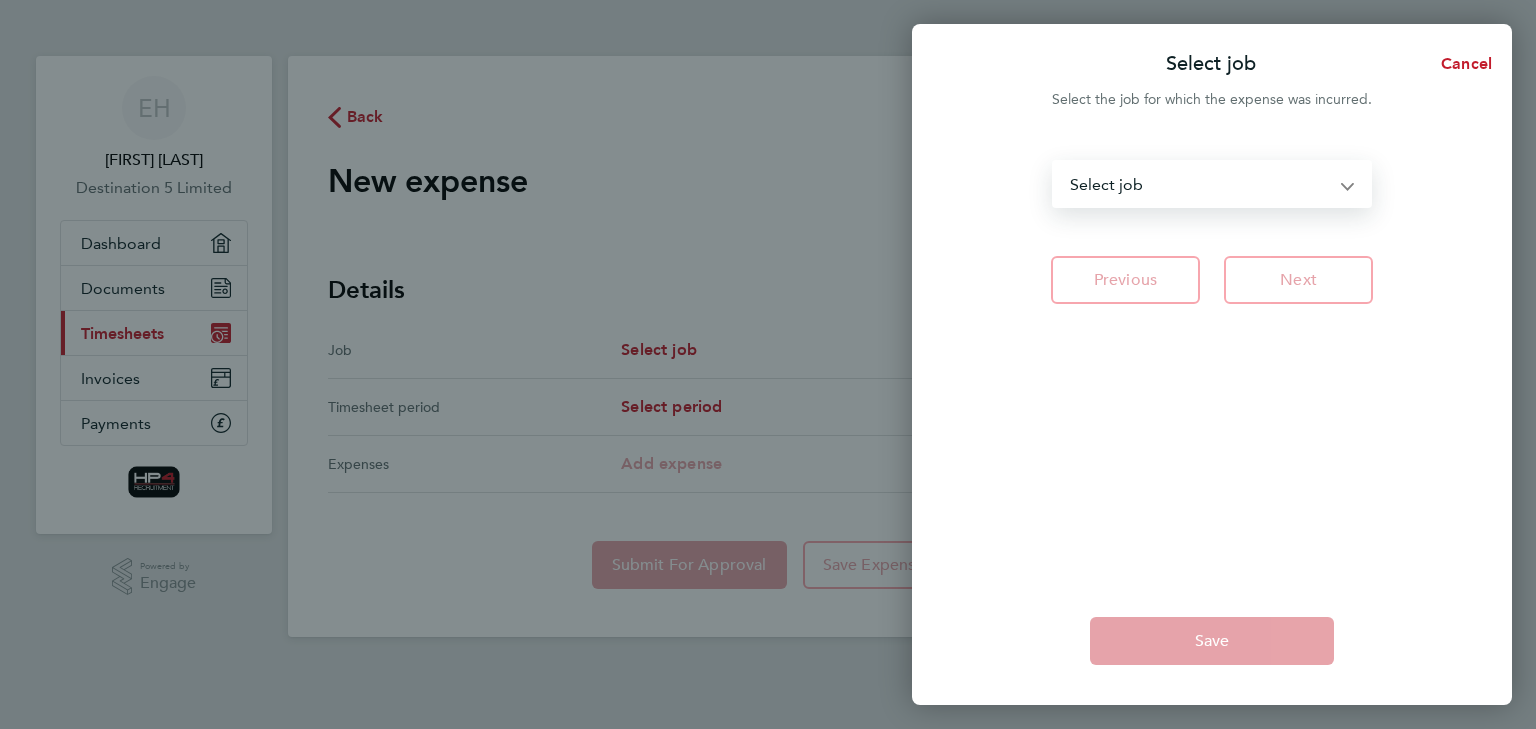 select on "279275" 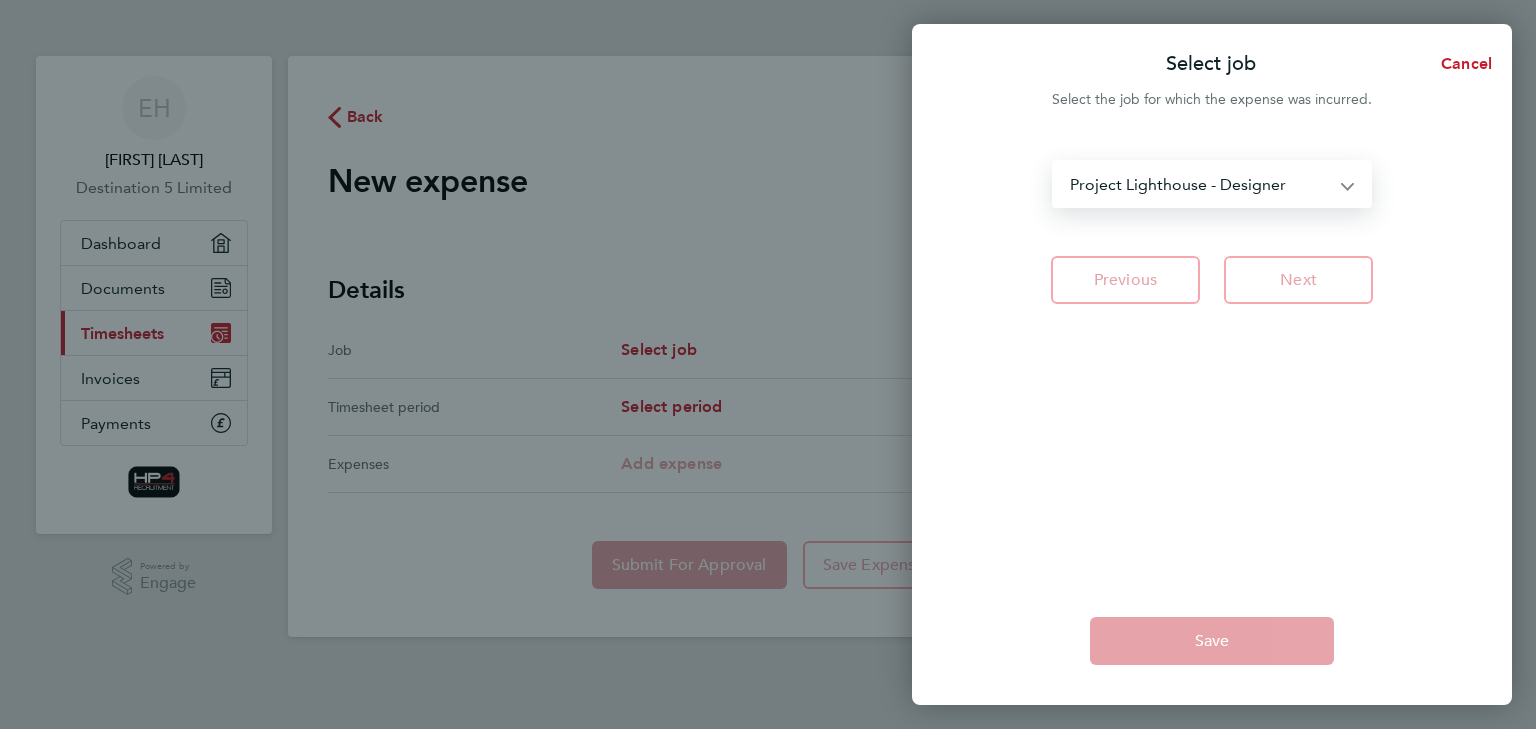 click on "DWP CSI - Designer DWP CSI - CSI Technical Author Project Lighthouse - Designer Select job" 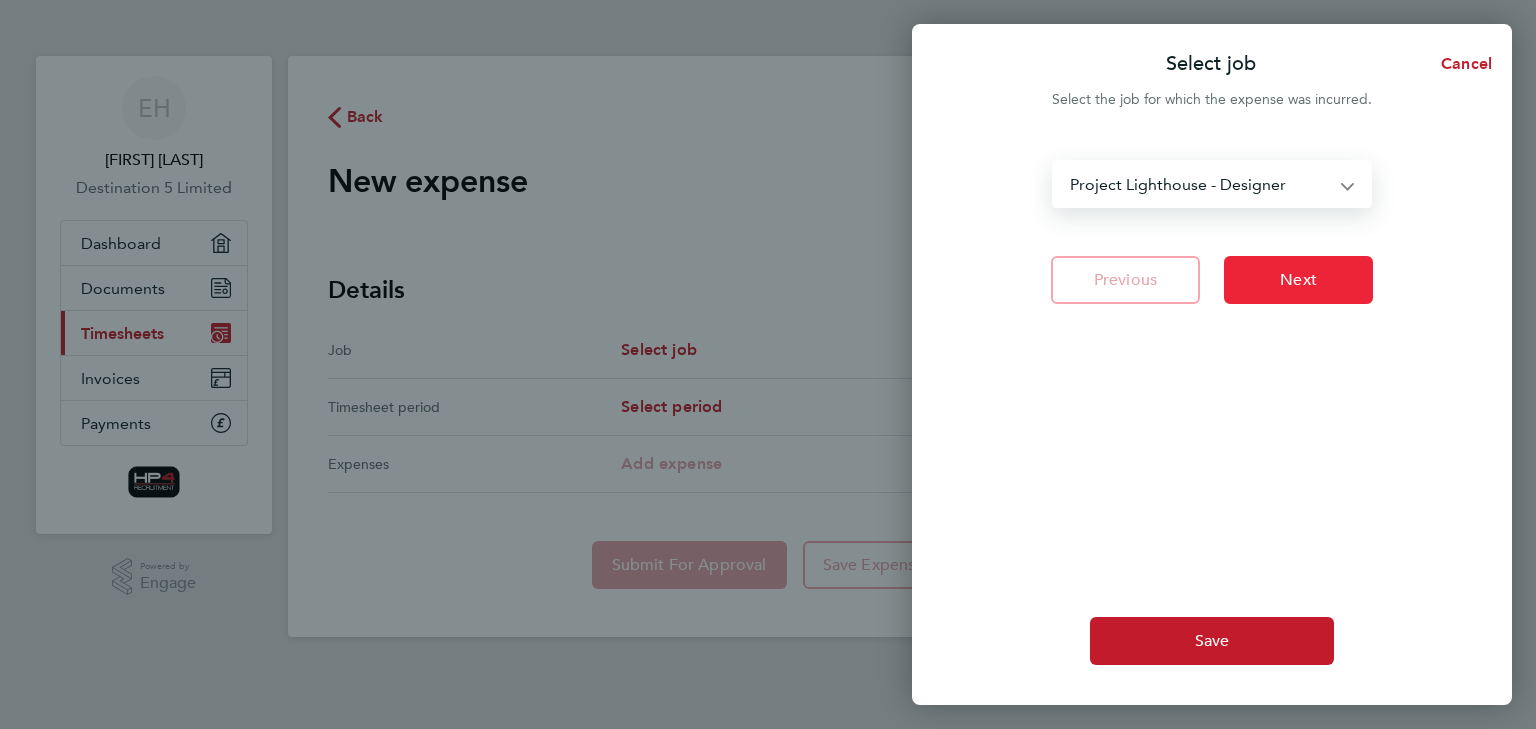 click on "Next" 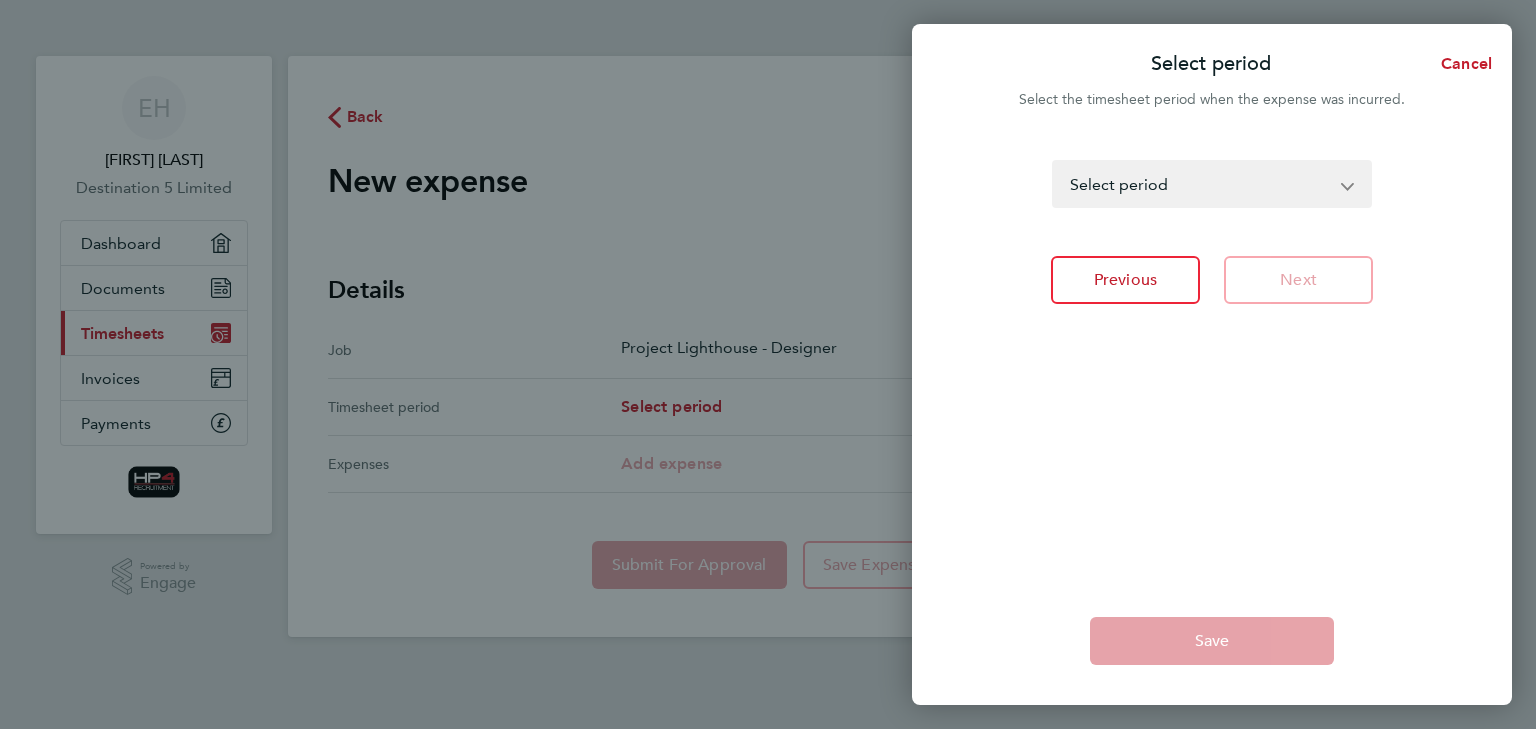 click on "31 Mar - 06 Apr 2025 07 - 13 Apr 2025 14 - 20 Apr 2025 21 - 27 Apr 2025 28 Apr - 04 May 2025 05 - 11 May 2025 12 - 18 May 2025 19 - 25 May 2025 26 May - 01 Jun 2025 02 - 08 Jun 2025 09 - 15 Jun 2025 16 - 22 Jun 2025 23 - 29 Jun 2025 30 Jun - 06 Jul 2025 07 - 13 Jul 2025 14 - 20 Jul 2025 21 - 27 Jul 2025 28 Jul - 03 Aug 2025 04 - 10 Aug 2025 Select period" 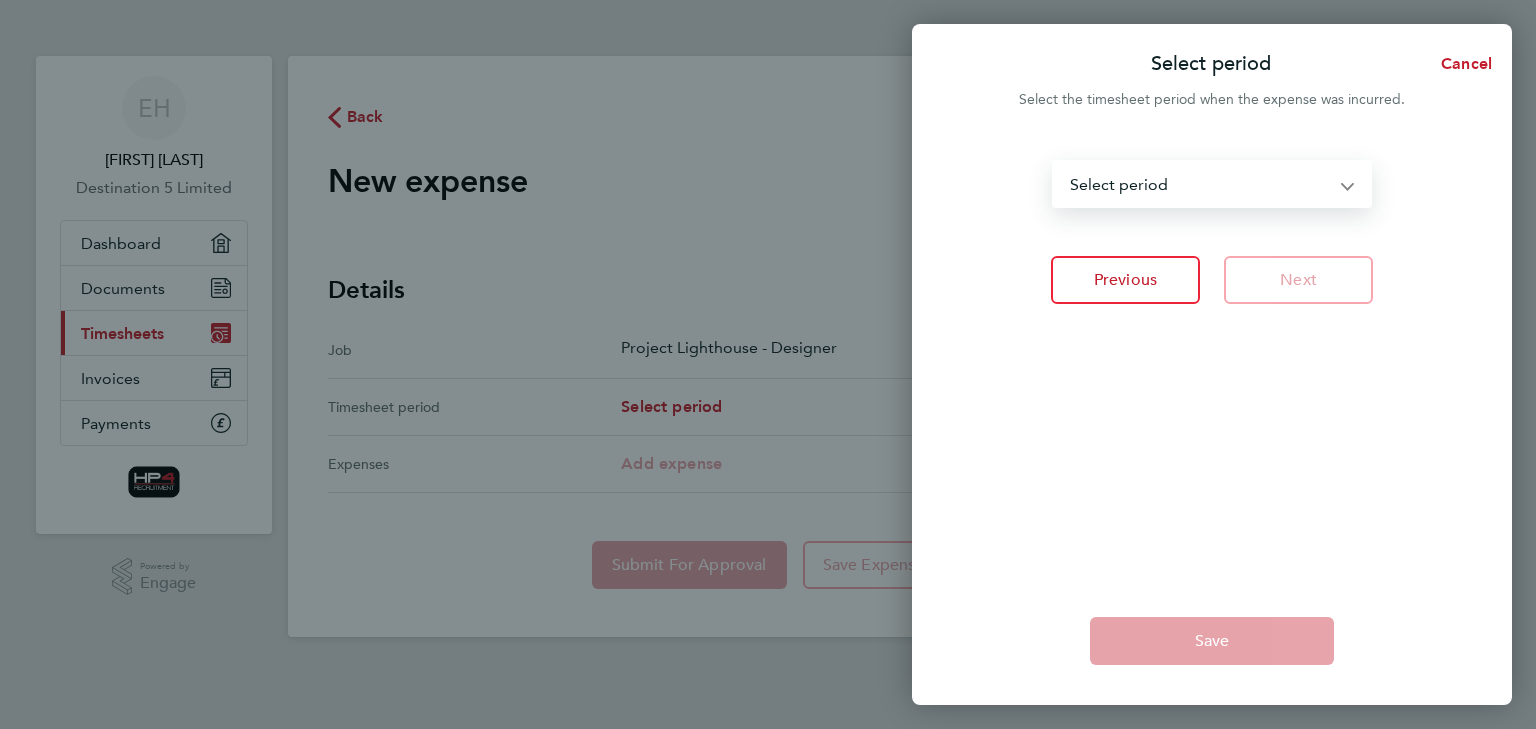 select on "18: Object" 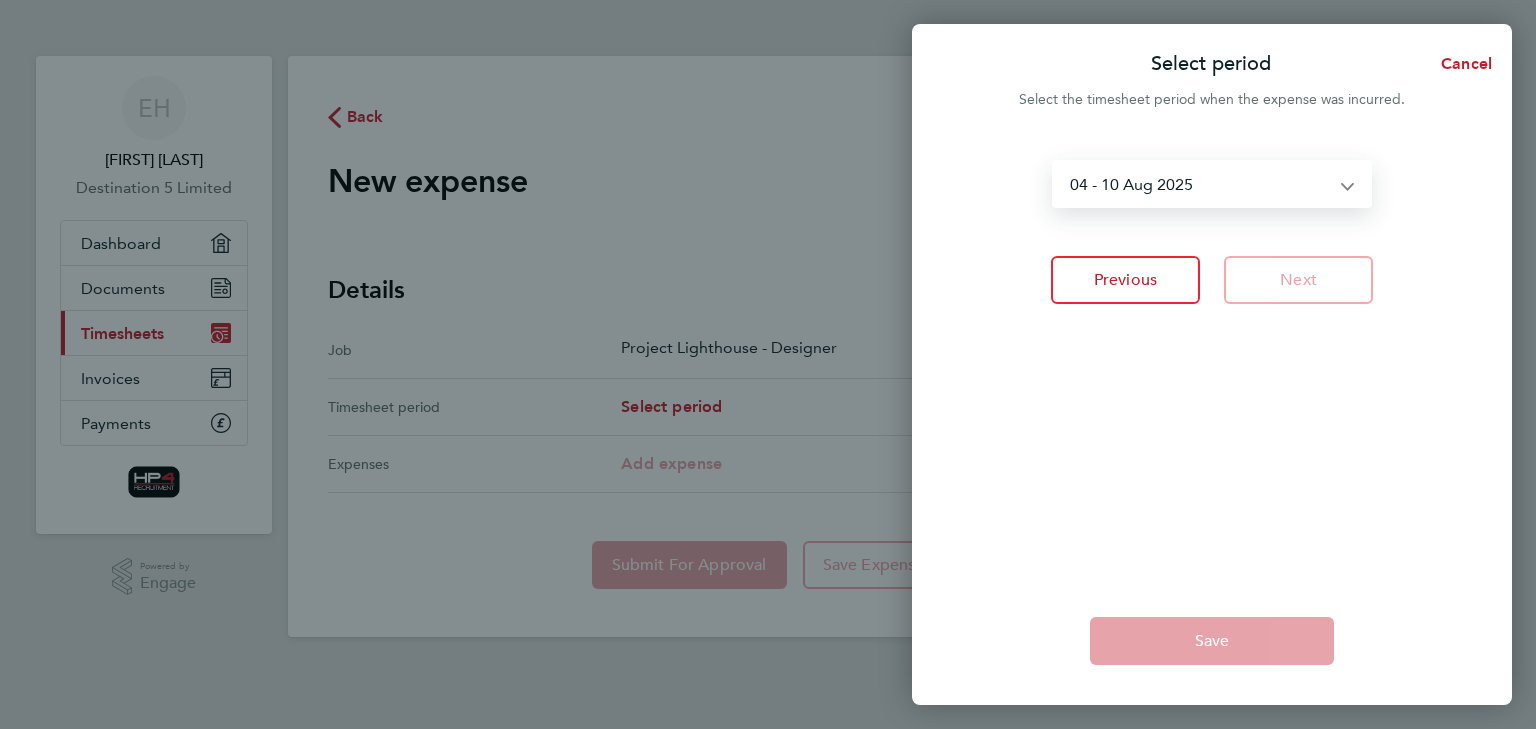 click on "31 Mar - 06 Apr 2025 07 - 13 Apr 2025 14 - 20 Apr 2025 21 - 27 Apr 2025 28 Apr - 04 May 2025 05 - 11 May 2025 12 - 18 May 2025 19 - 25 May 2025 26 May - 01 Jun 2025 02 - 08 Jun 2025 09 - 15 Jun 2025 16 - 22 Jun 2025 23 - 29 Jun 2025 30 Jun - 06 Jul 2025 07 - 13 Jul 2025 14 - 20 Jul 2025 21 - 27 Jul 2025 28 Jul - 03 Aug 2025 04 - 10 Aug 2025 Select period" 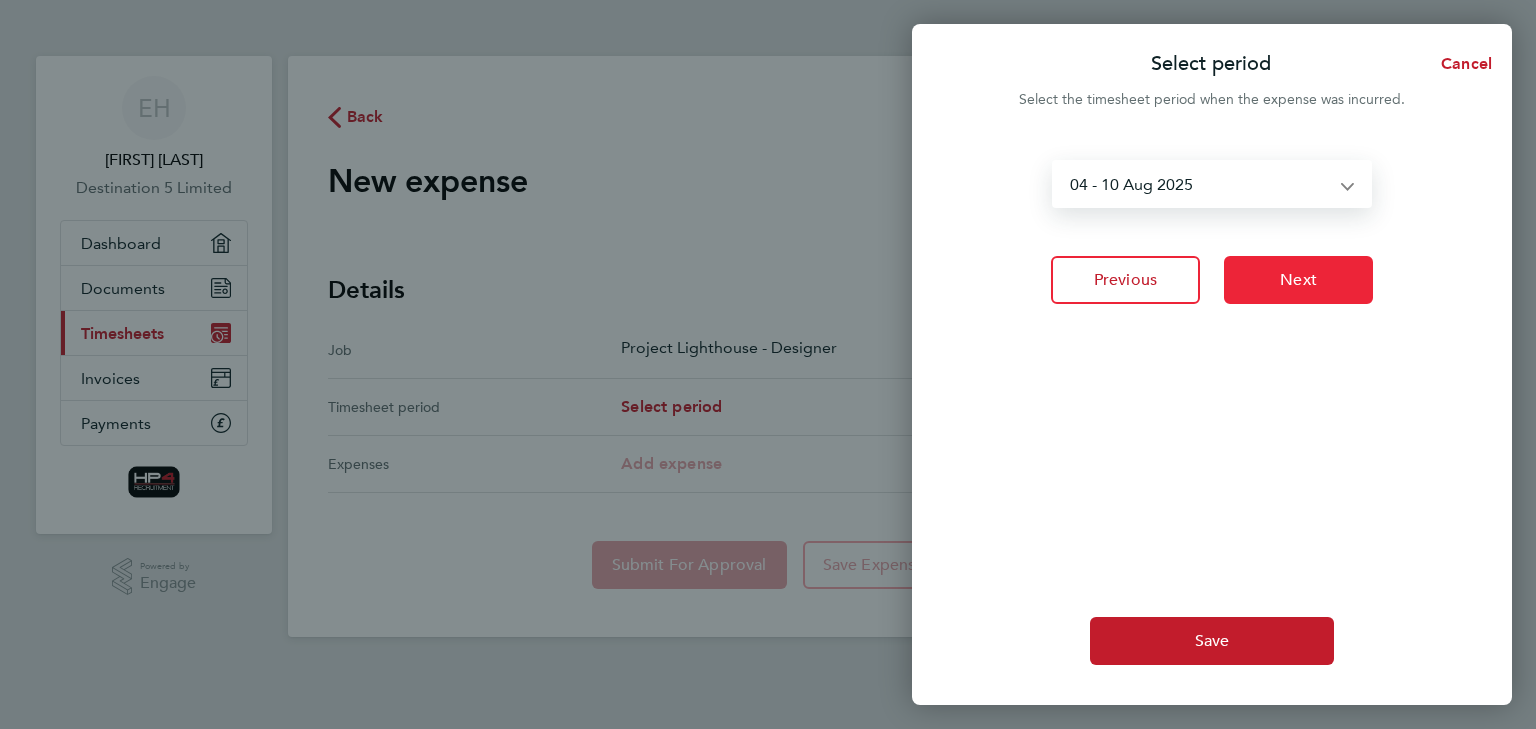 click on "Next" 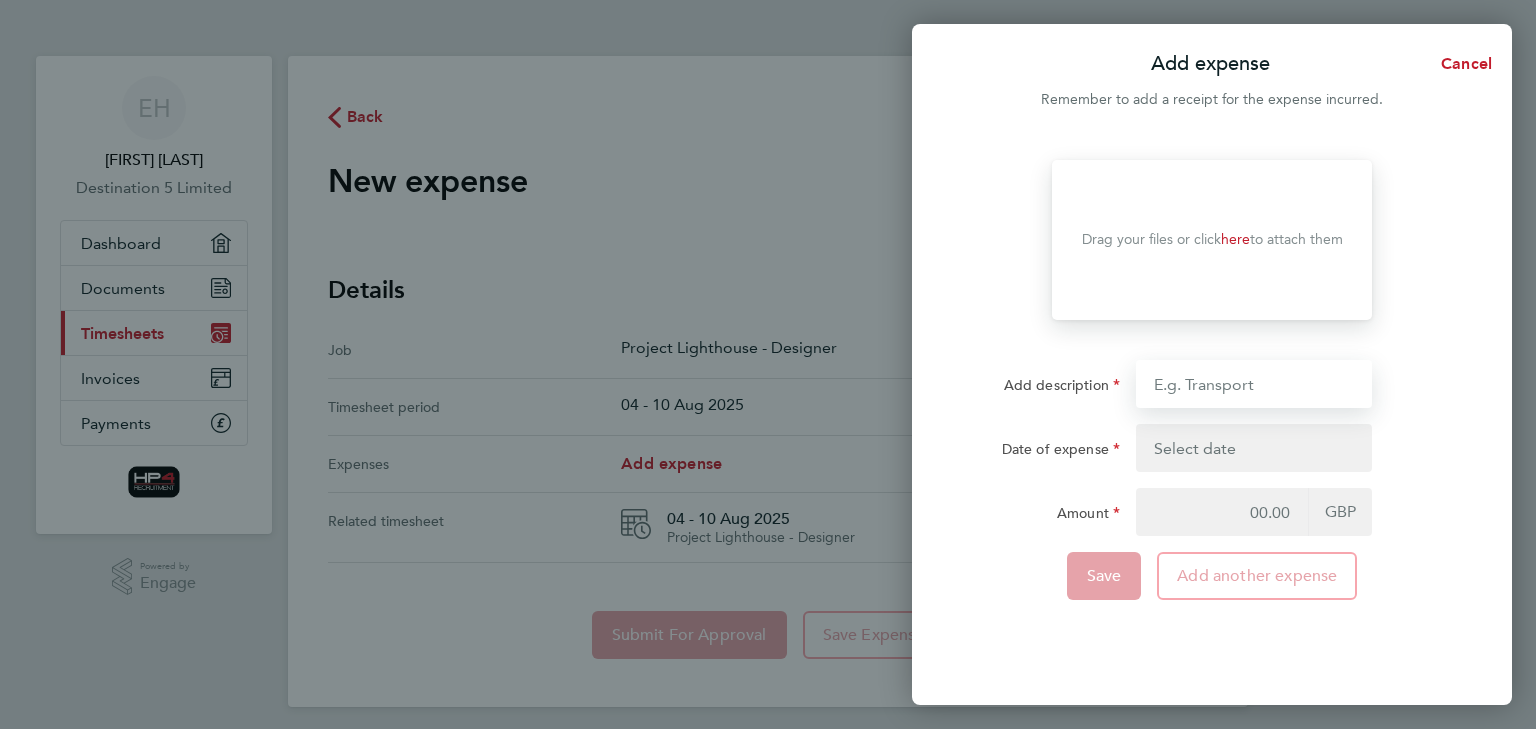 click on "Add description" at bounding box center (1254, 384) 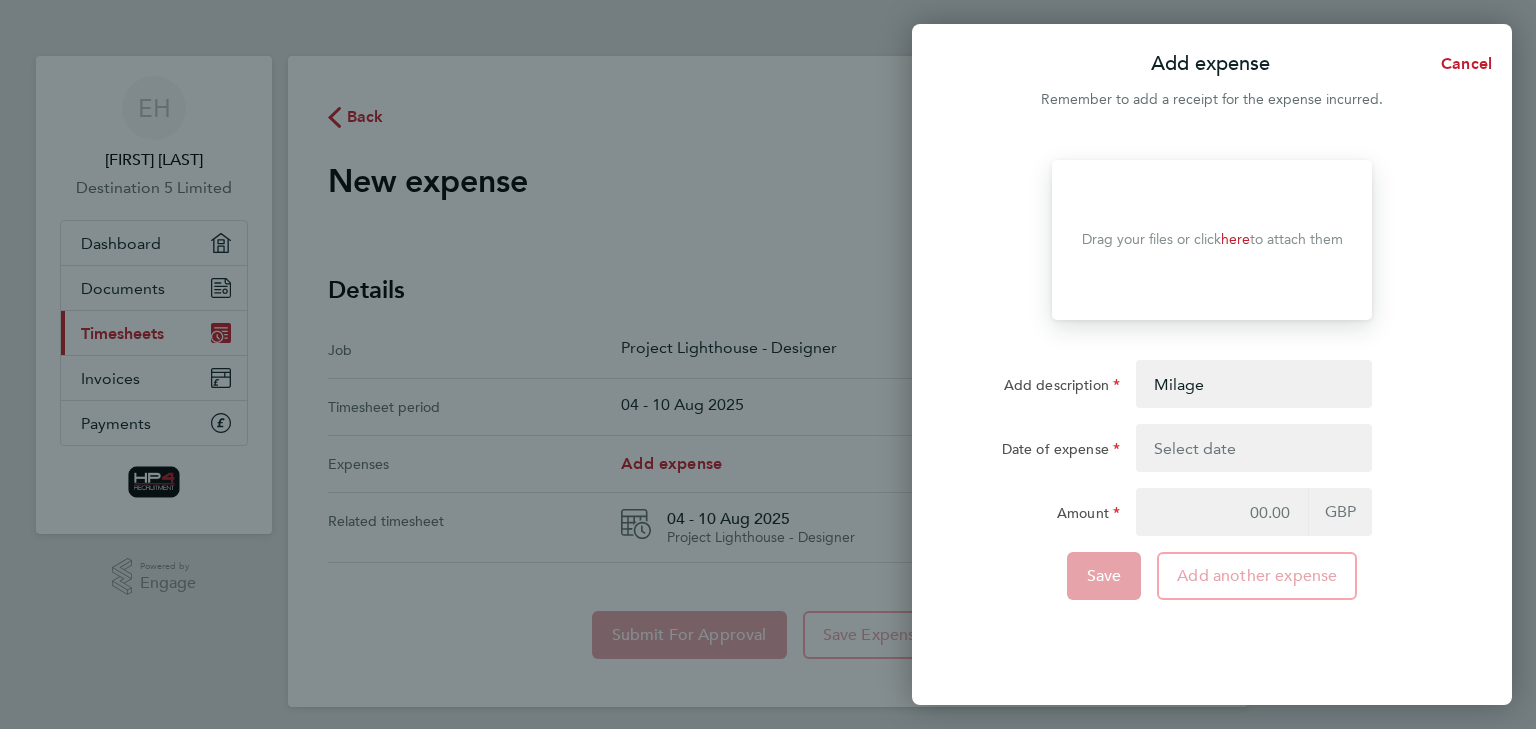 click 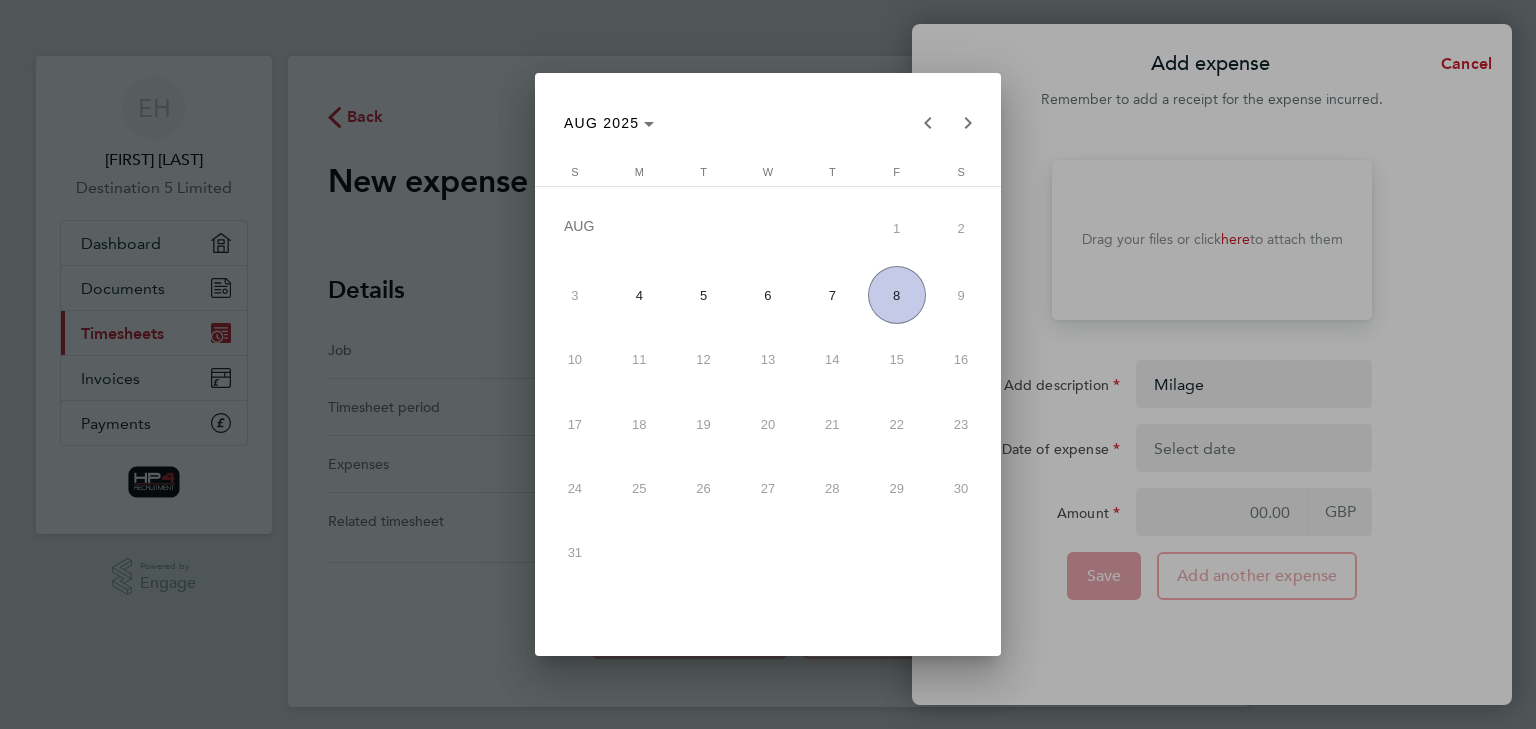 click on "7" at bounding box center [832, 295] 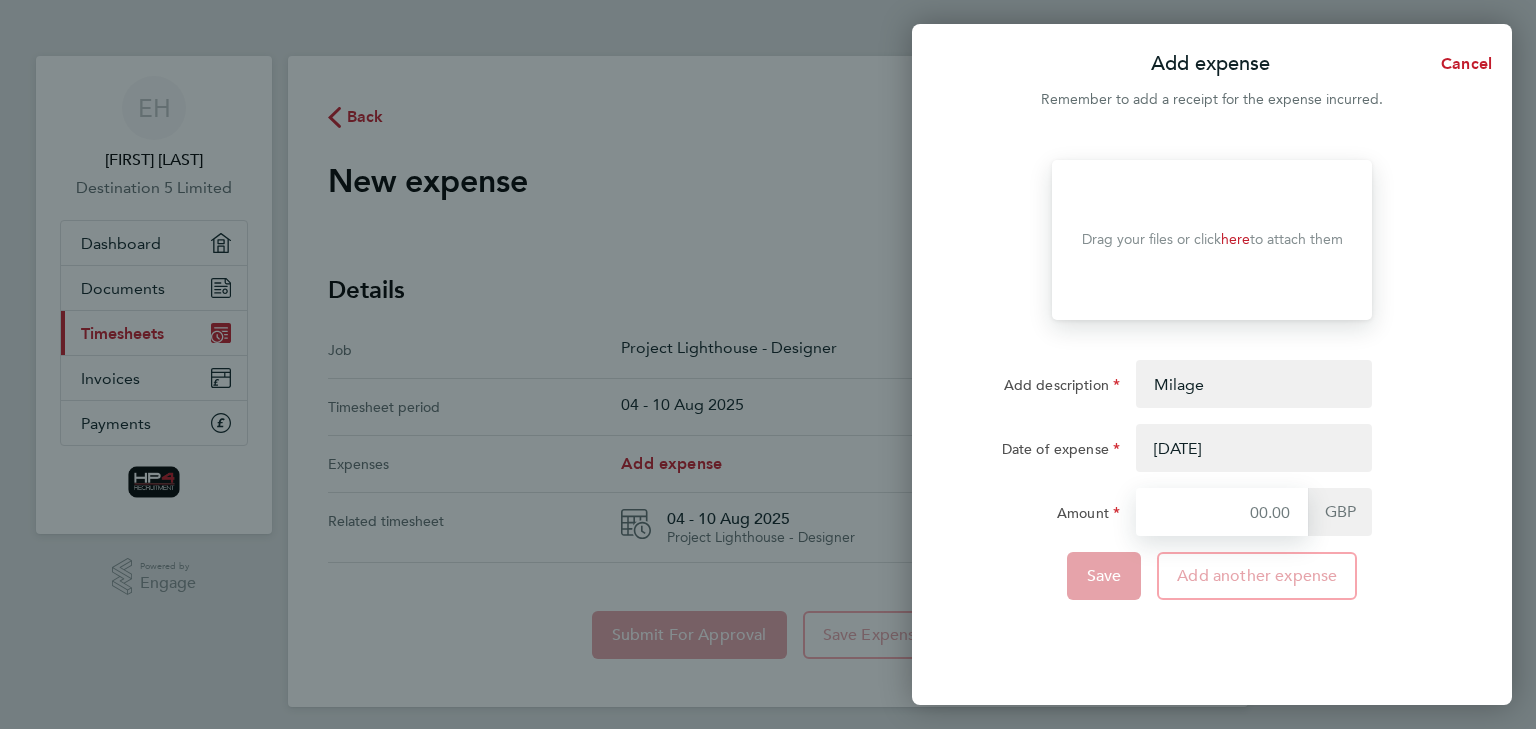 click on "Amount" at bounding box center (1222, 512) 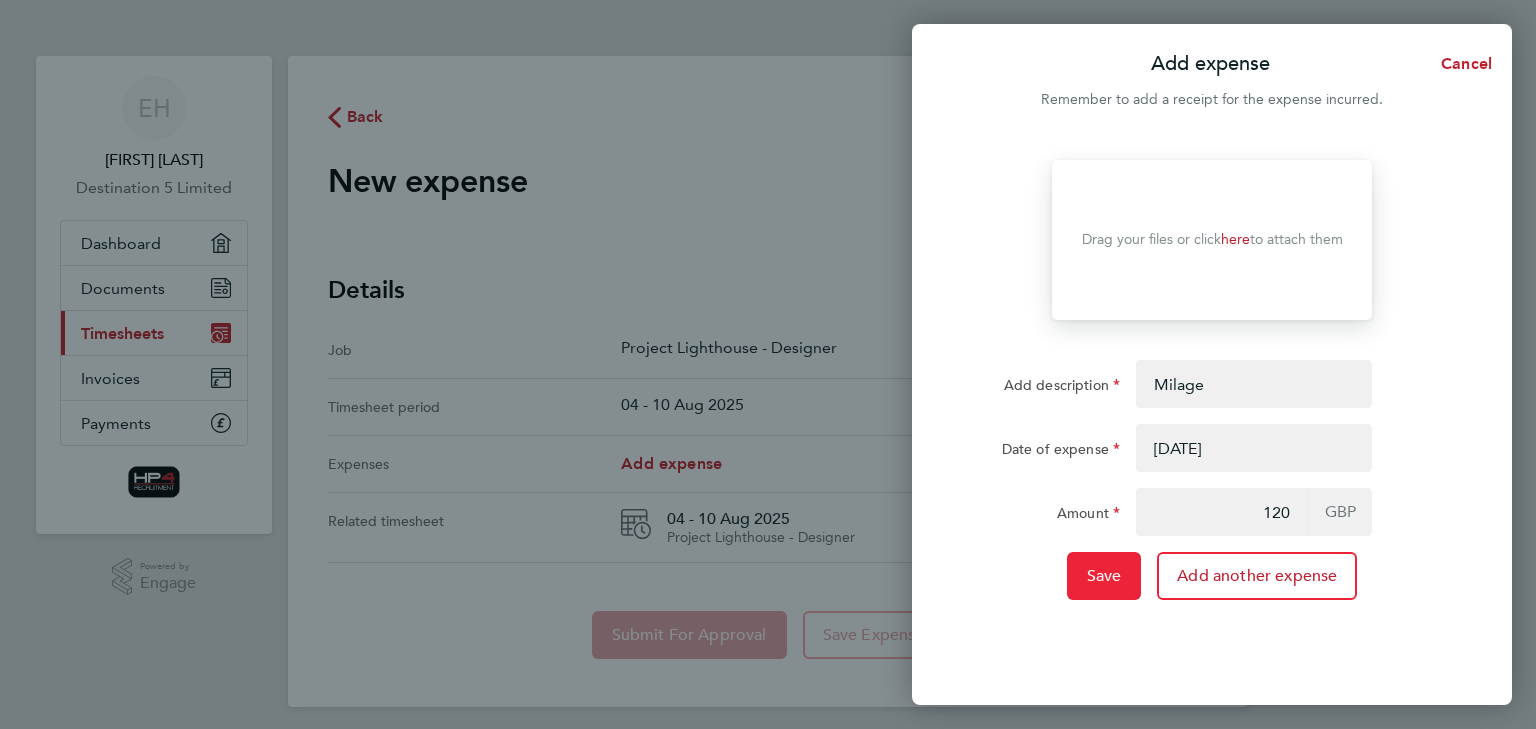 click on "Save" 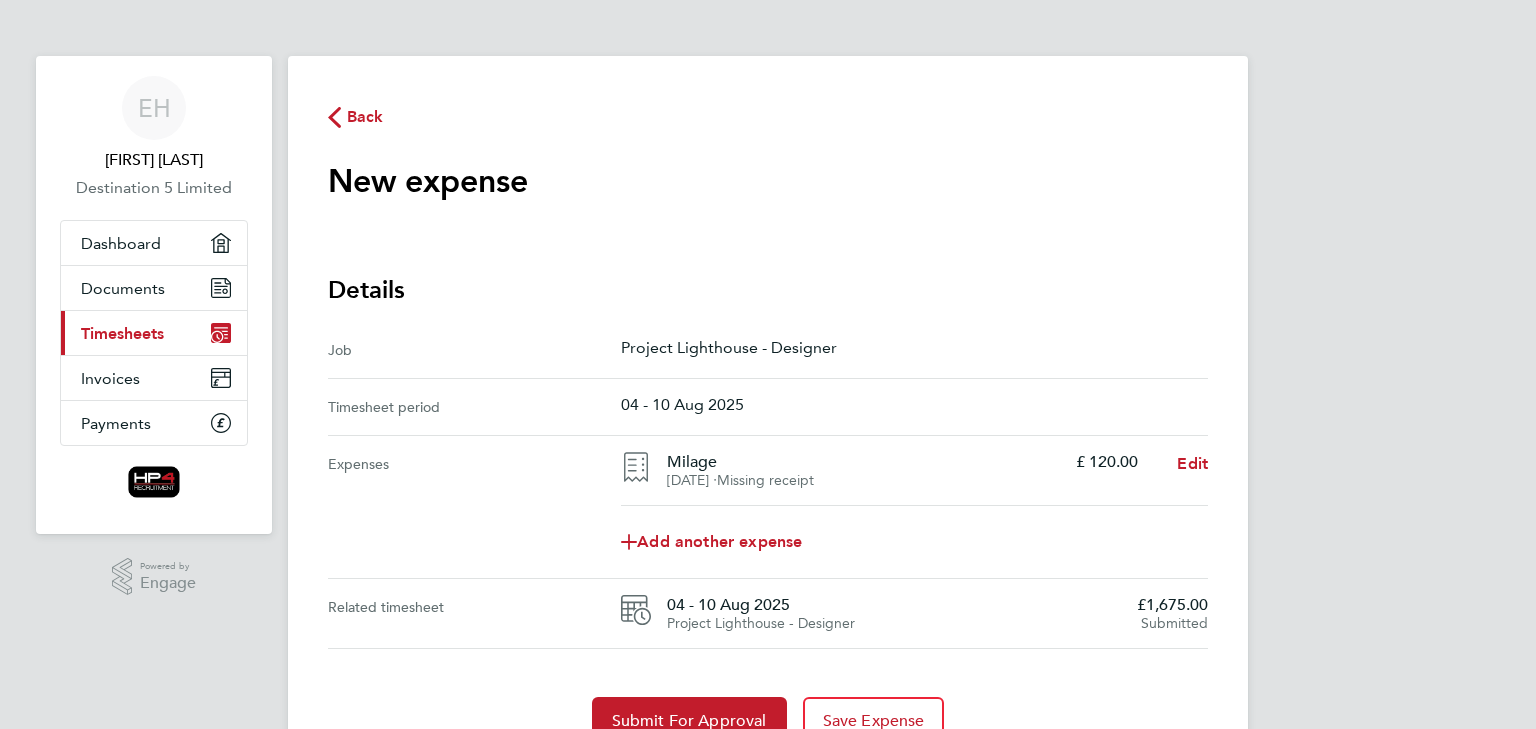 scroll, scrollTop: 94, scrollLeft: 0, axis: vertical 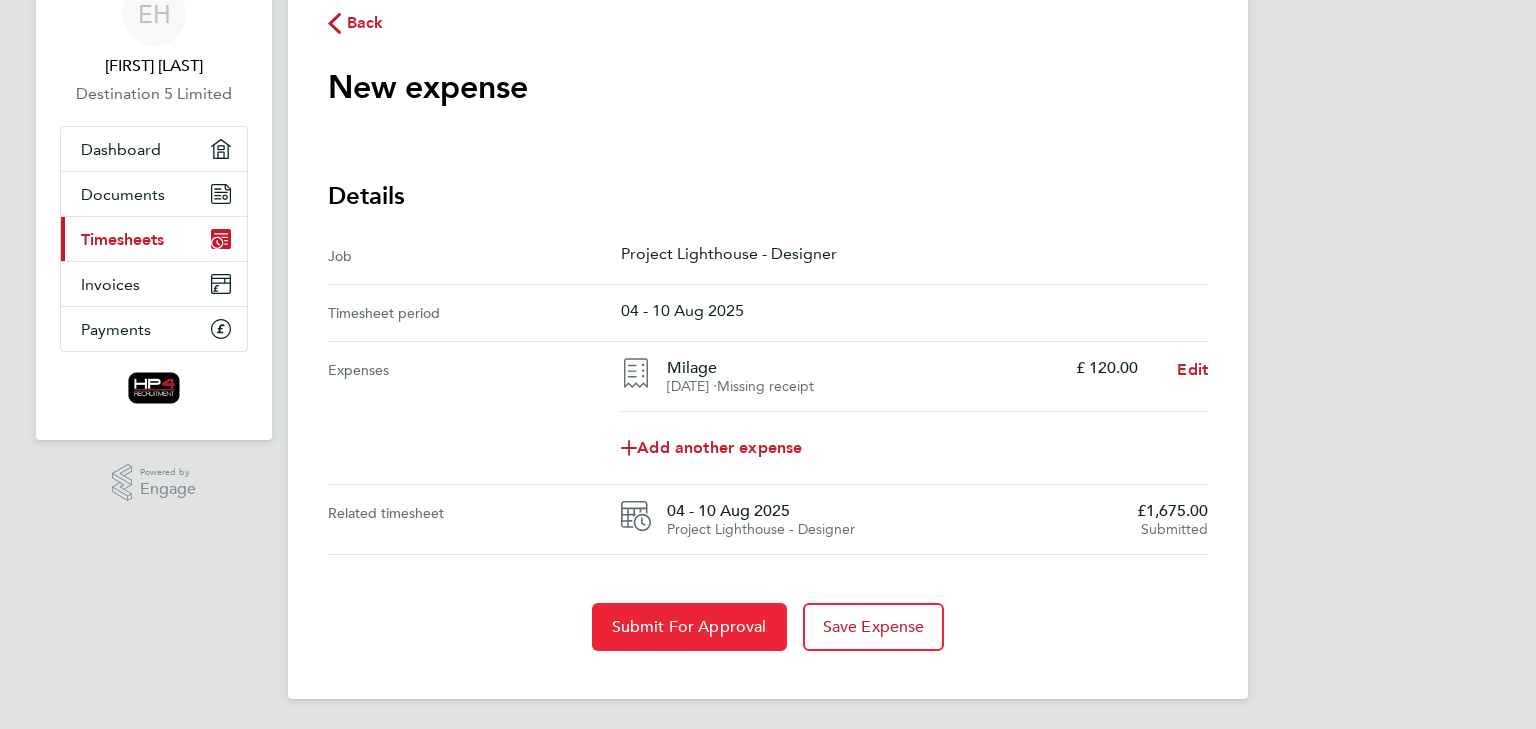 click on "Submit For Approval" 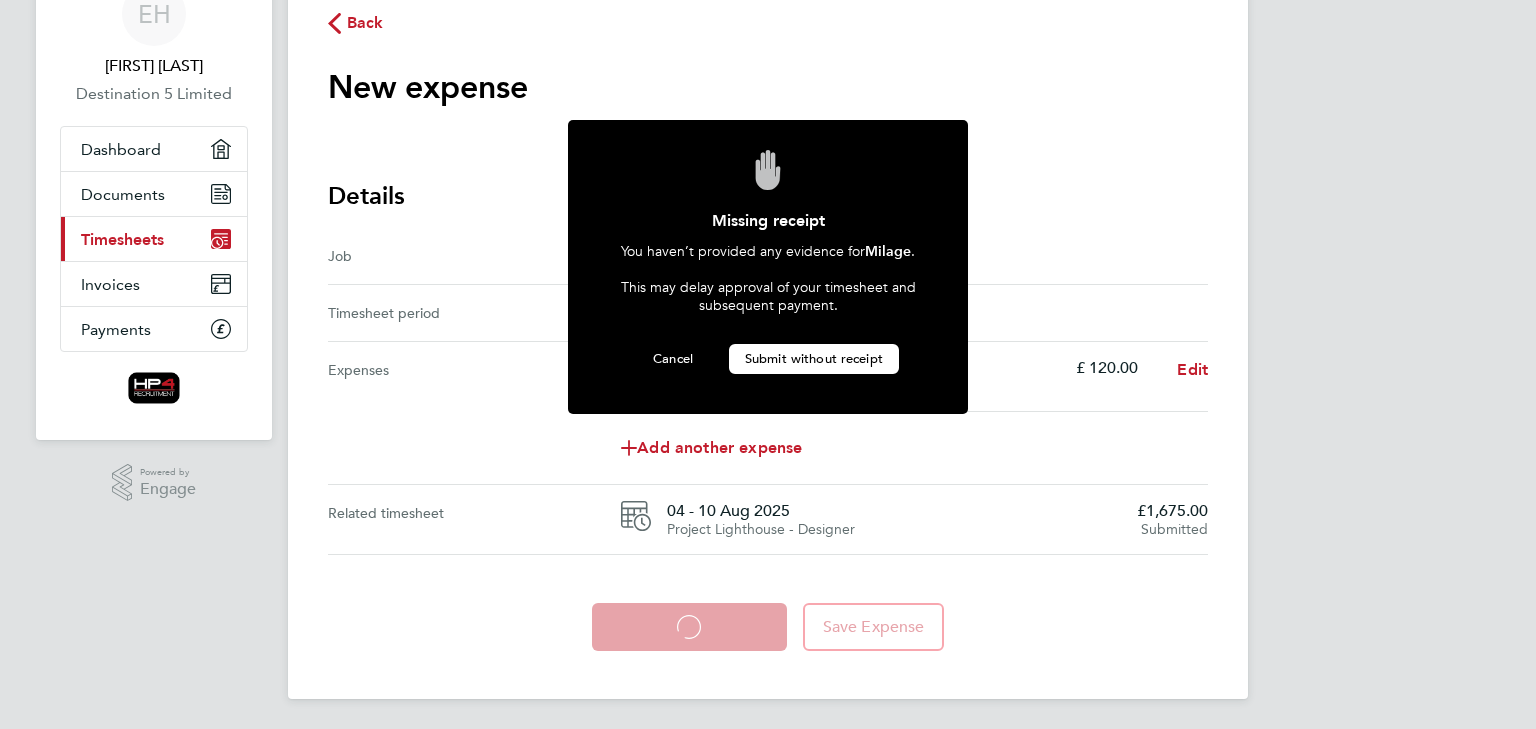 click on "Submit without receipt" 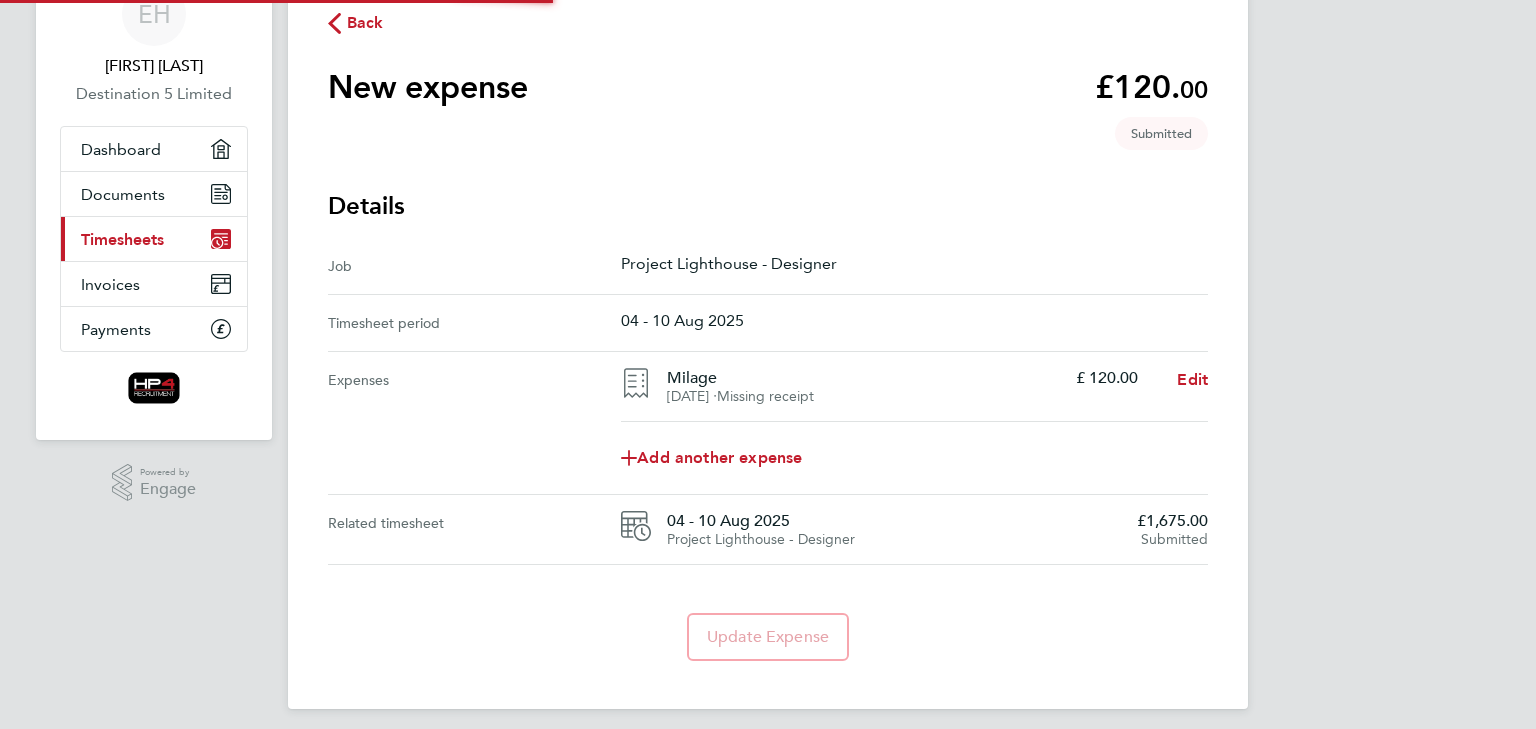 scroll, scrollTop: 0, scrollLeft: 0, axis: both 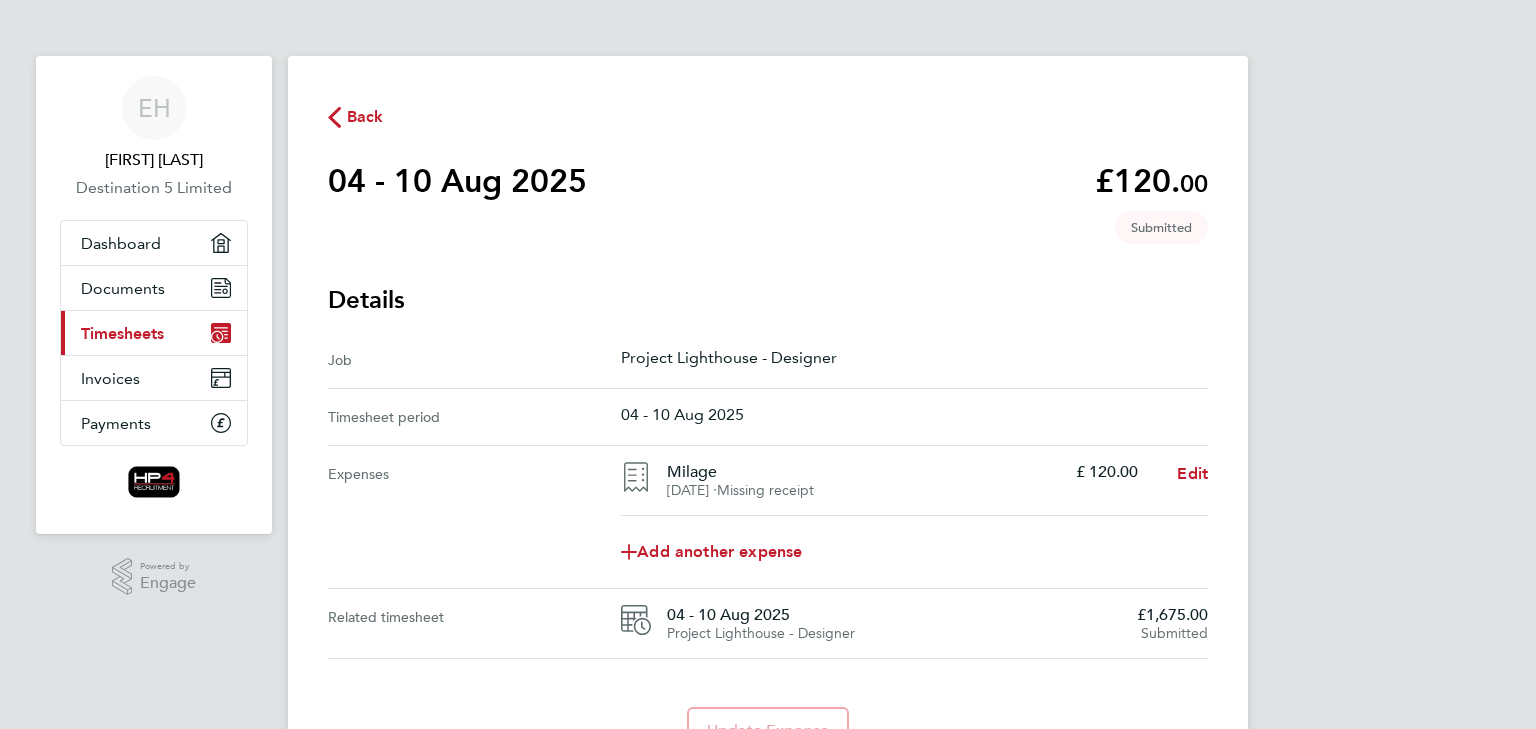 click on "Back" 